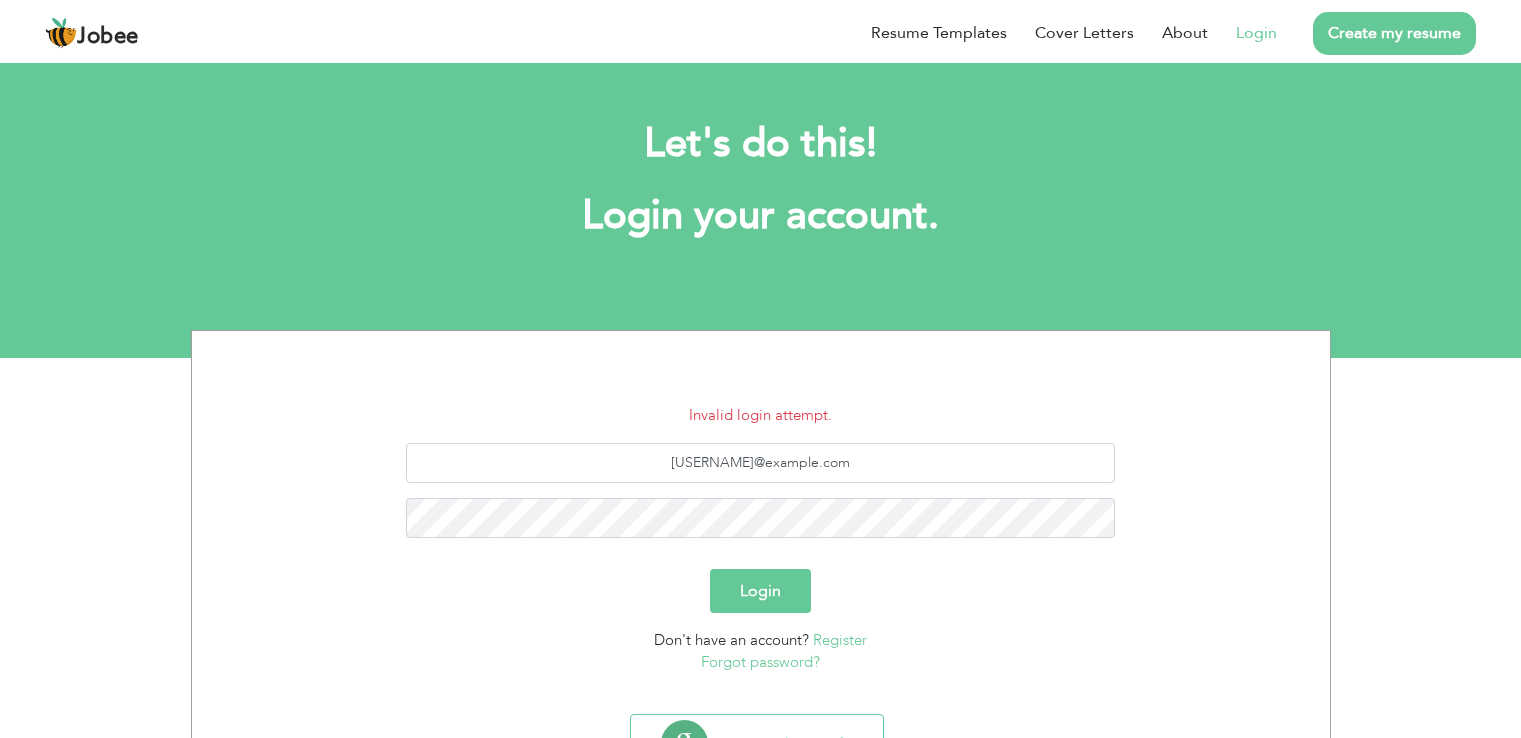 scroll, scrollTop: 92, scrollLeft: 0, axis: vertical 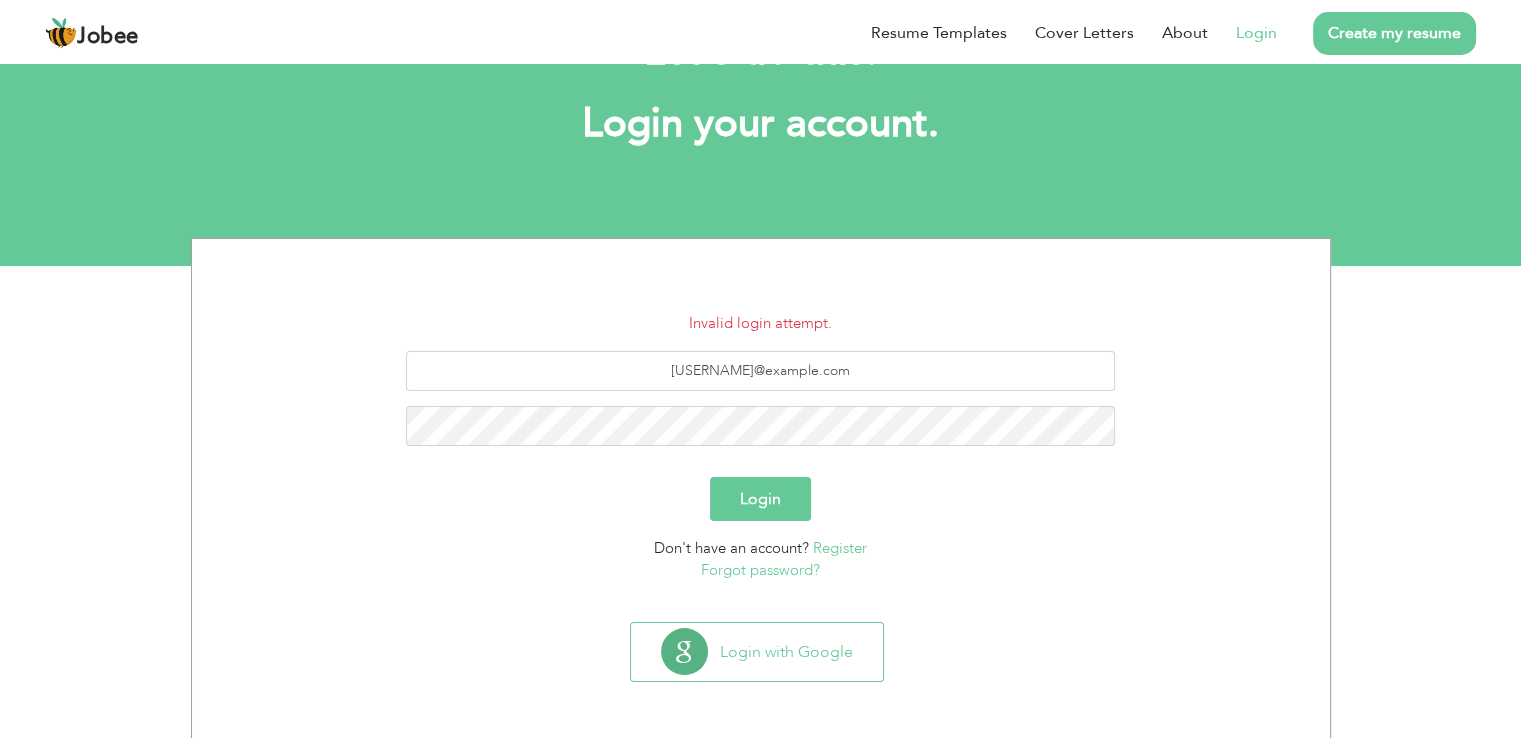 click on "Register" at bounding box center [840, 548] 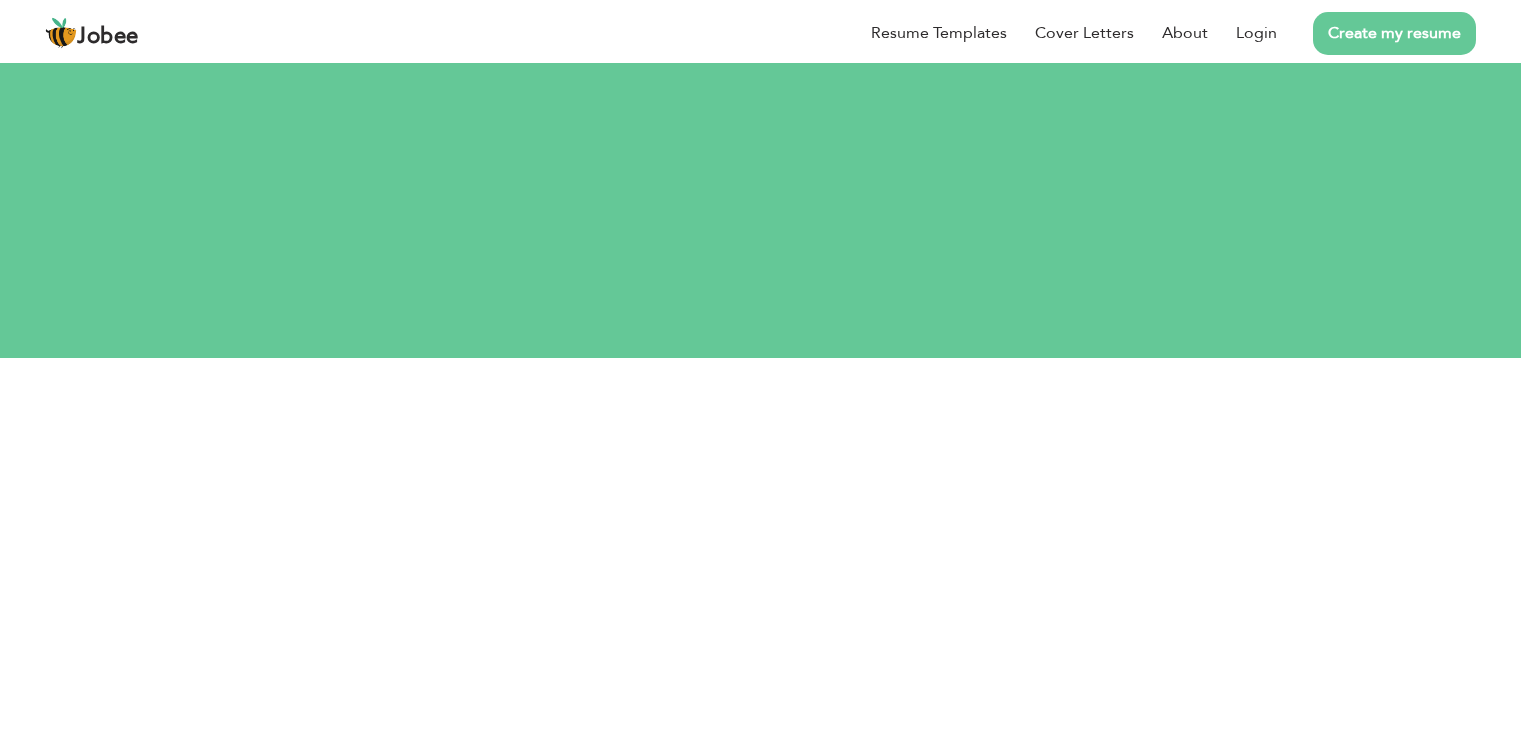 scroll, scrollTop: 0, scrollLeft: 0, axis: both 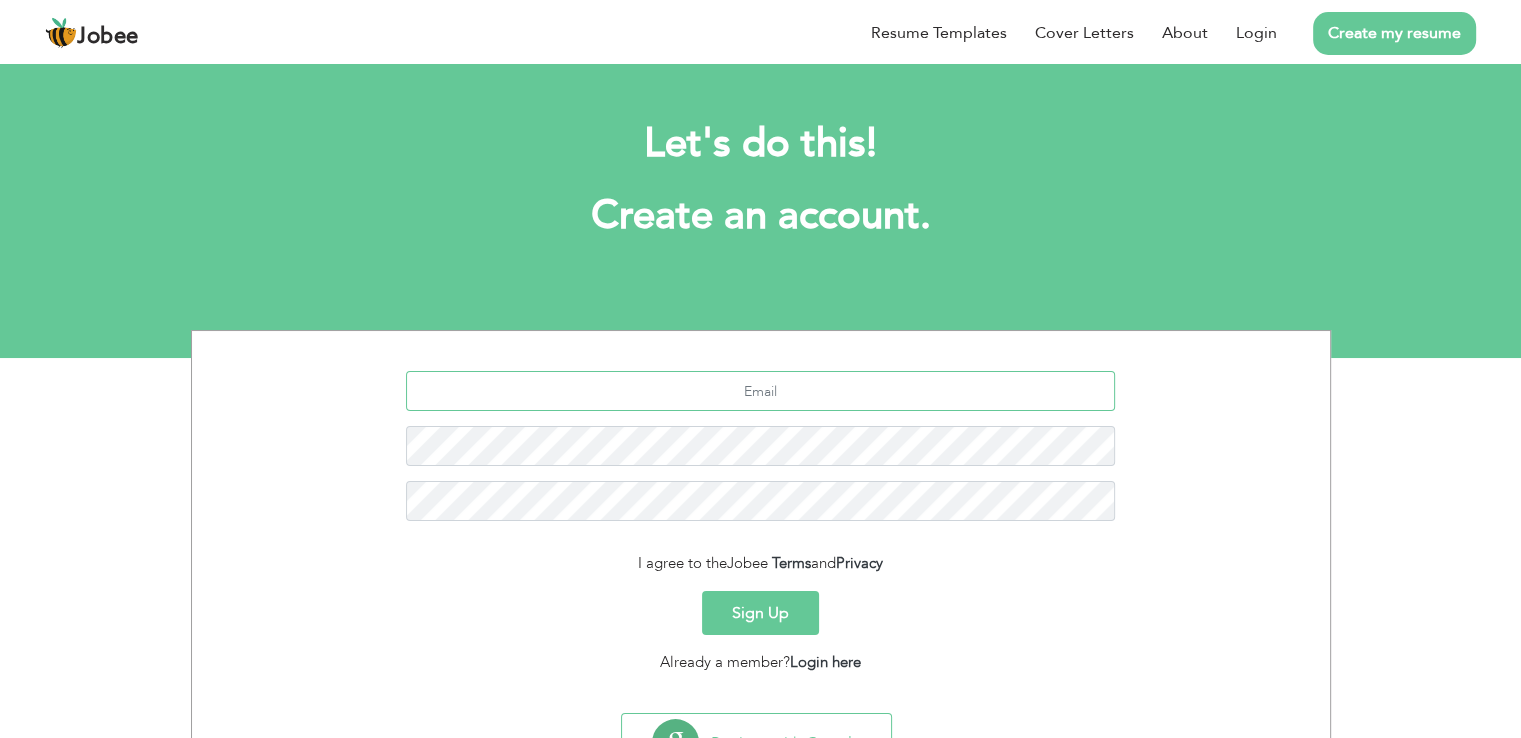 click at bounding box center [760, 391] 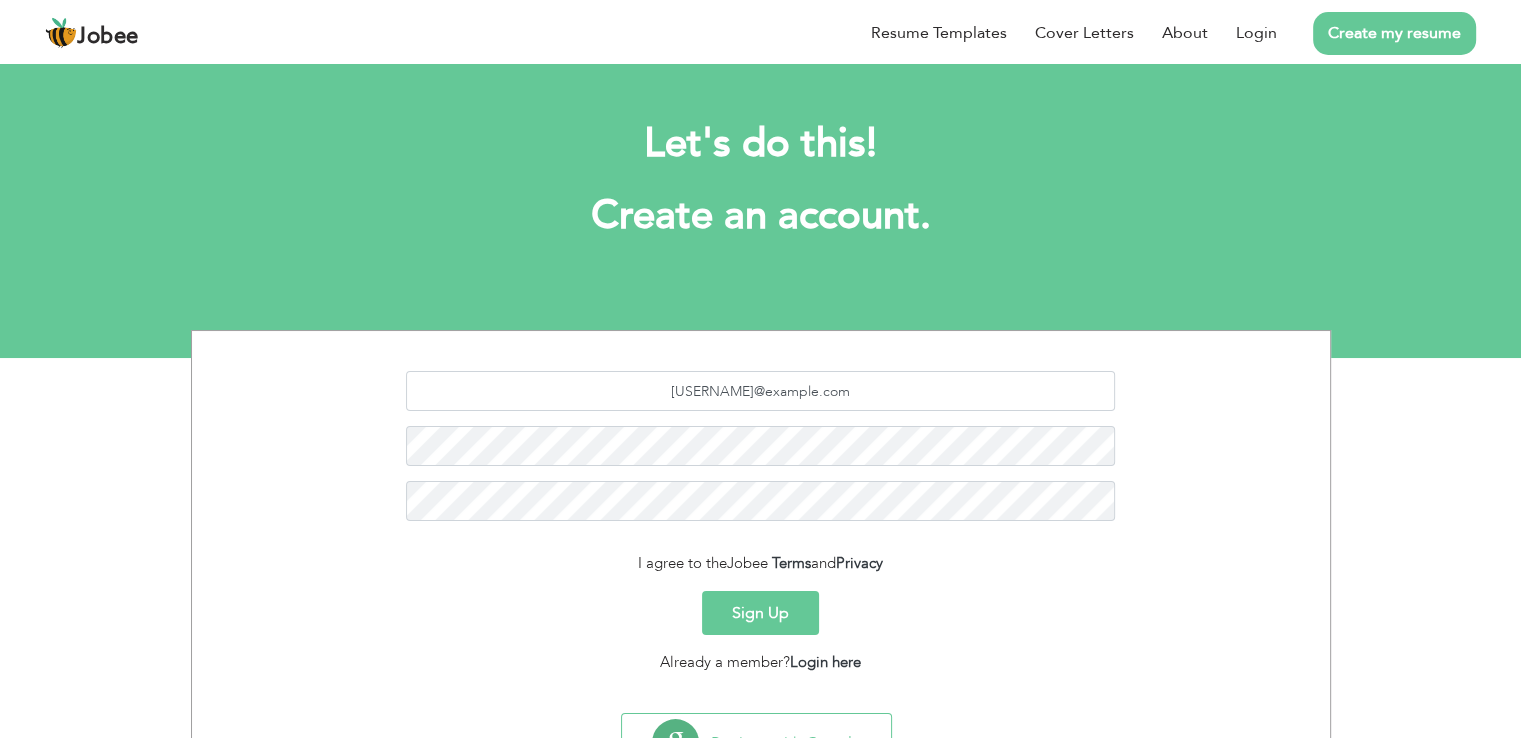 click on "Sign Up" at bounding box center [760, 613] 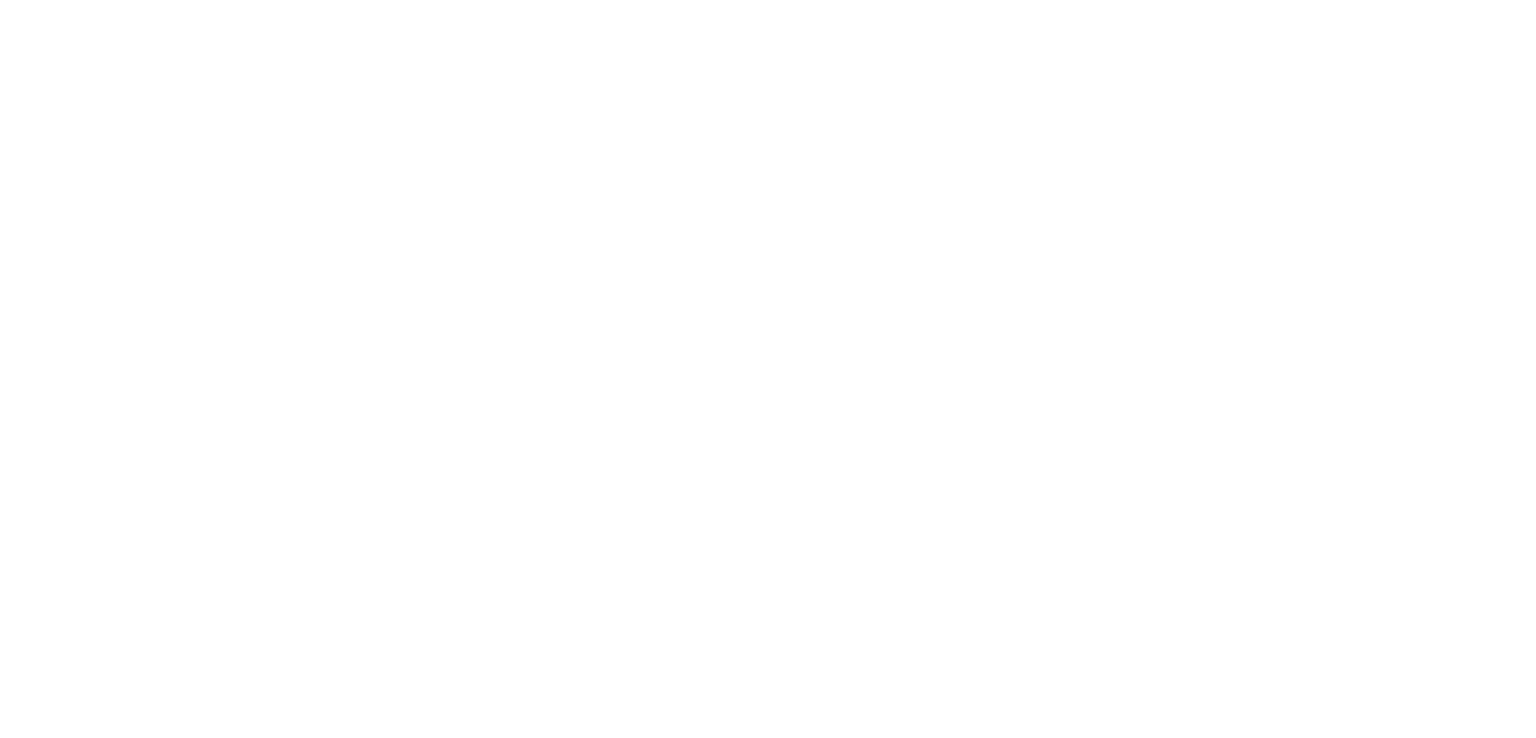 scroll, scrollTop: 0, scrollLeft: 0, axis: both 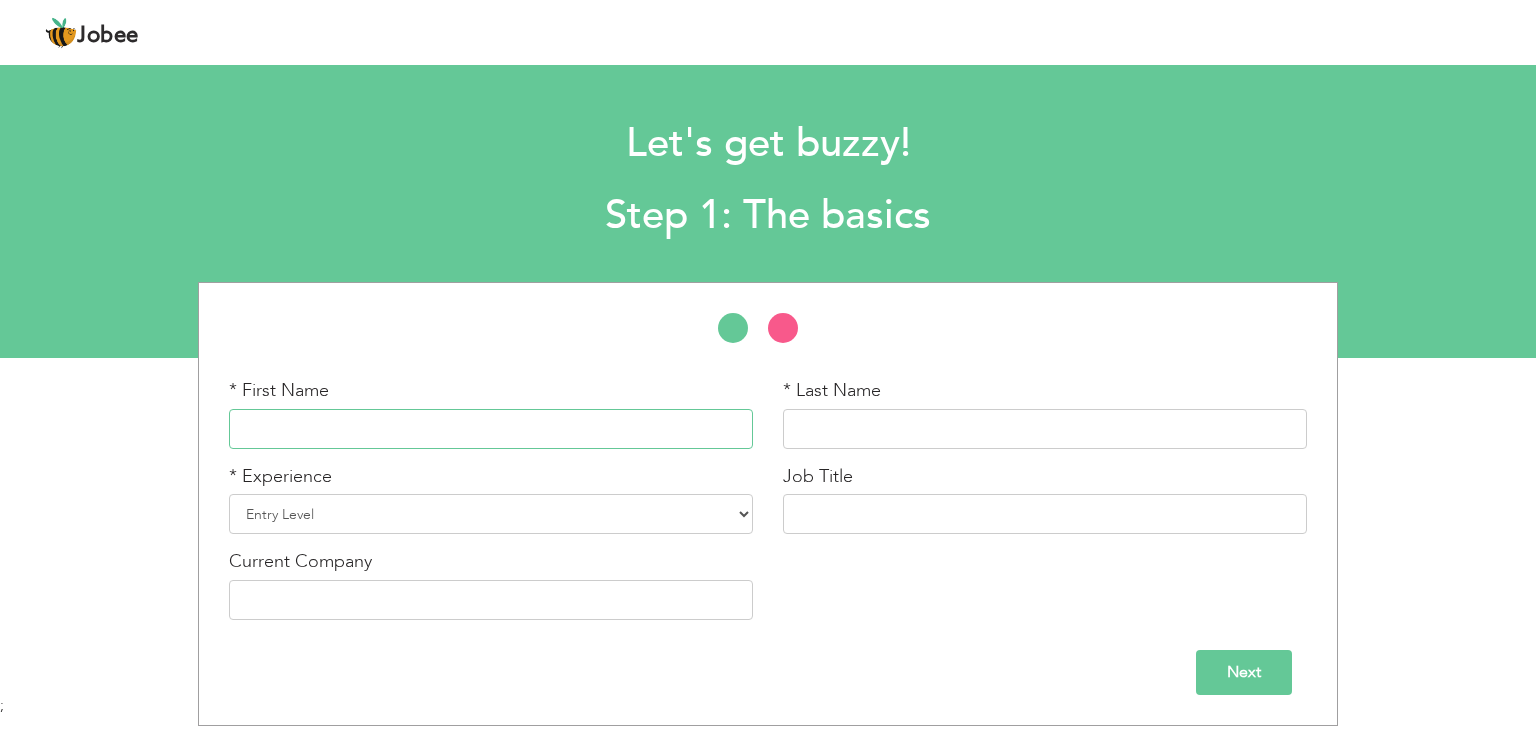 click at bounding box center (491, 429) 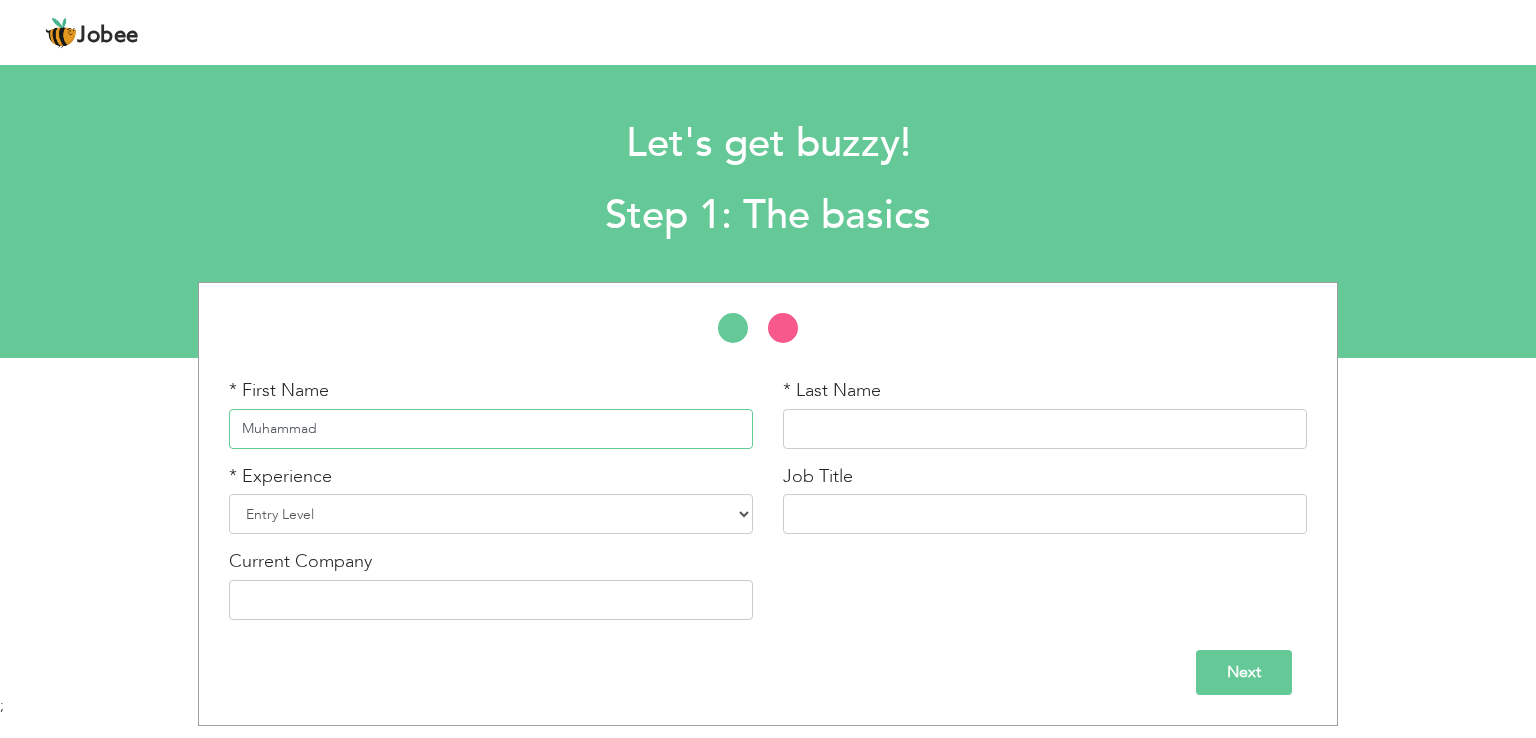 type on "Muhammad" 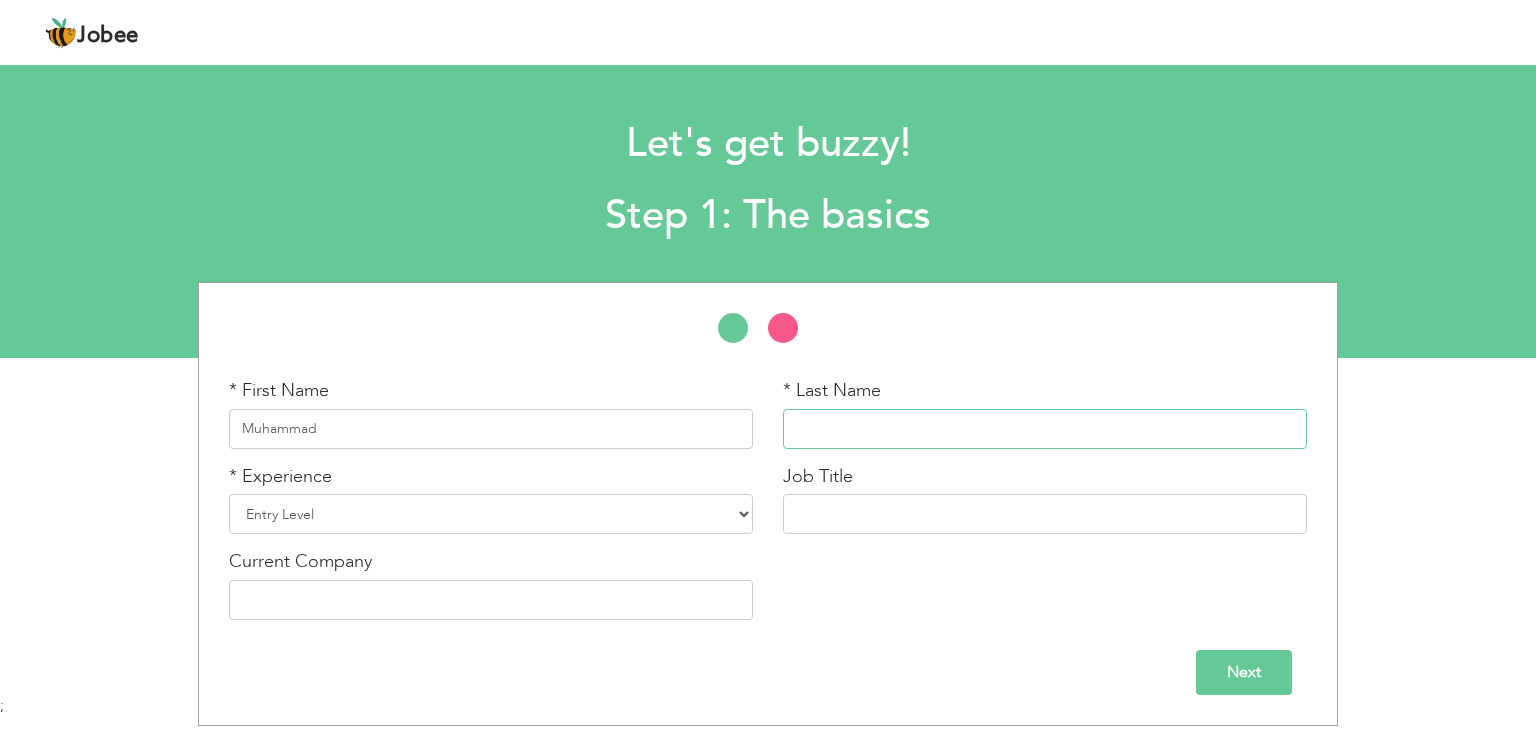 click at bounding box center [1045, 429] 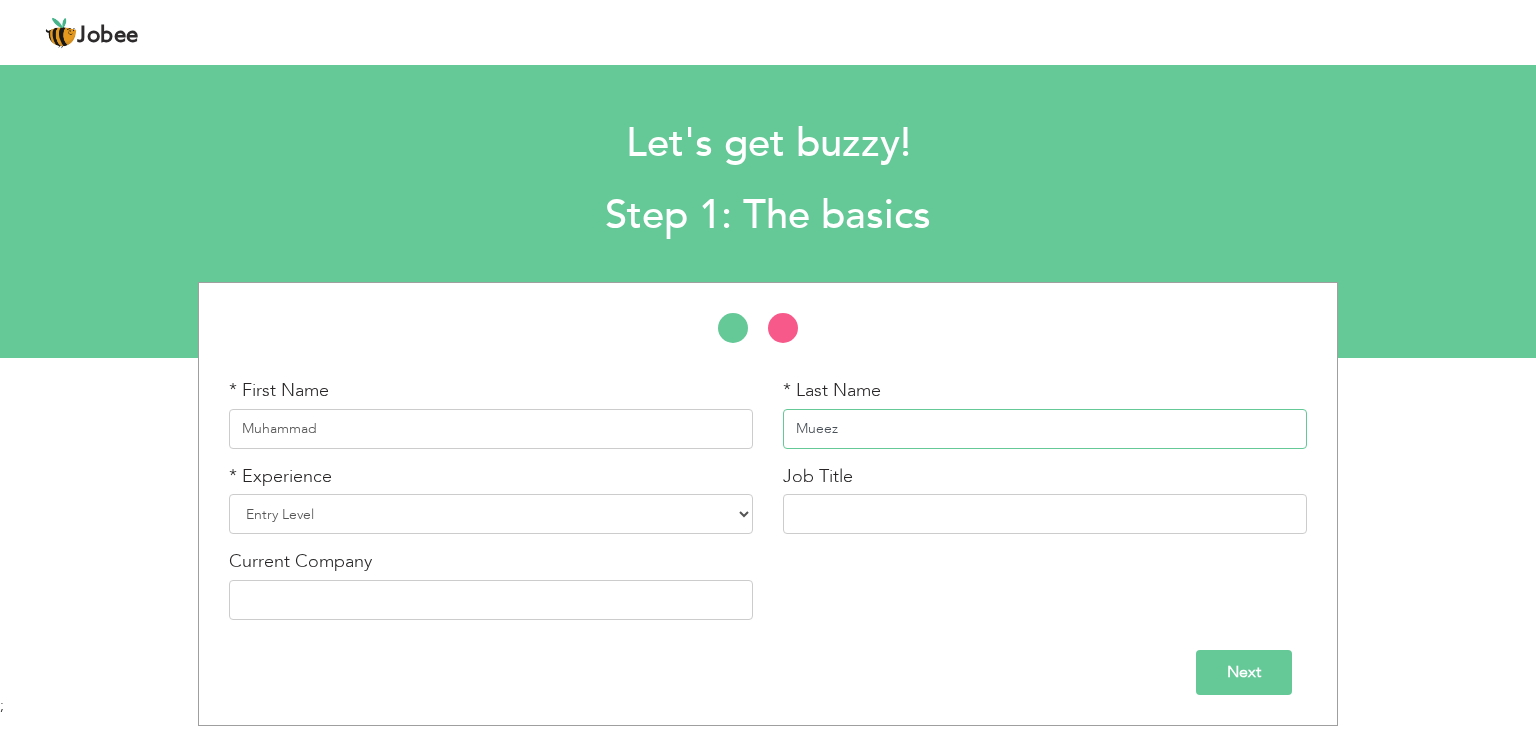 type on "Mueez" 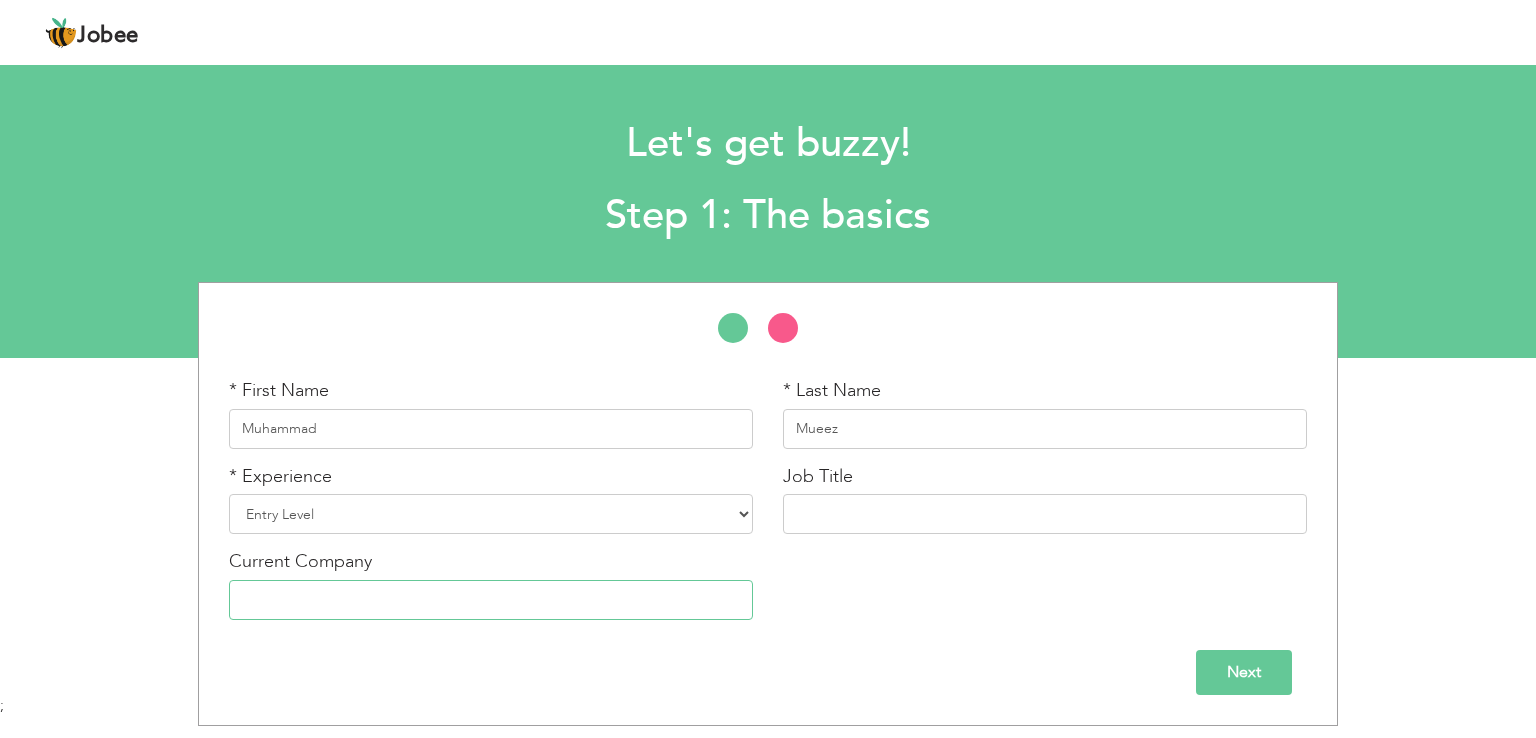 click at bounding box center [491, 600] 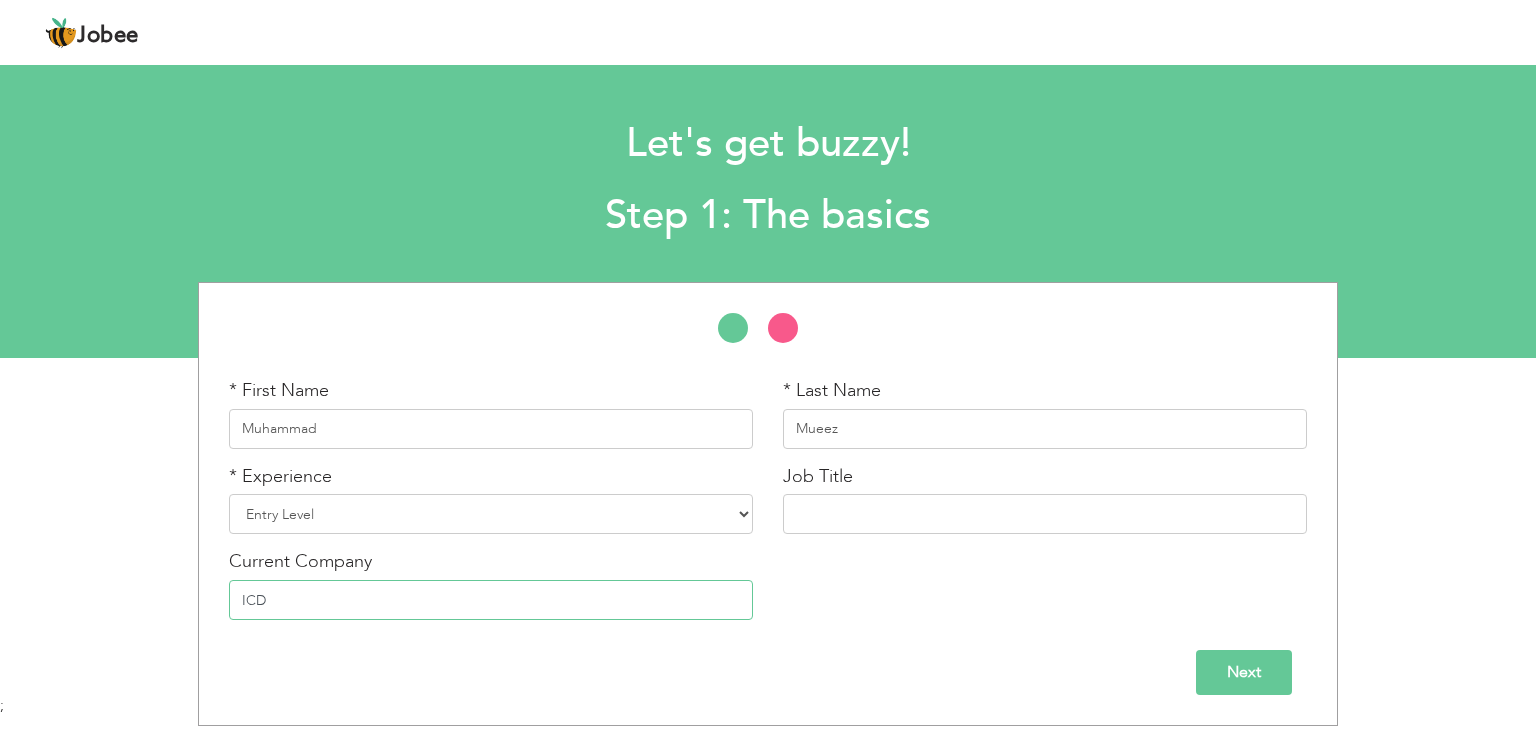 type on "ICD" 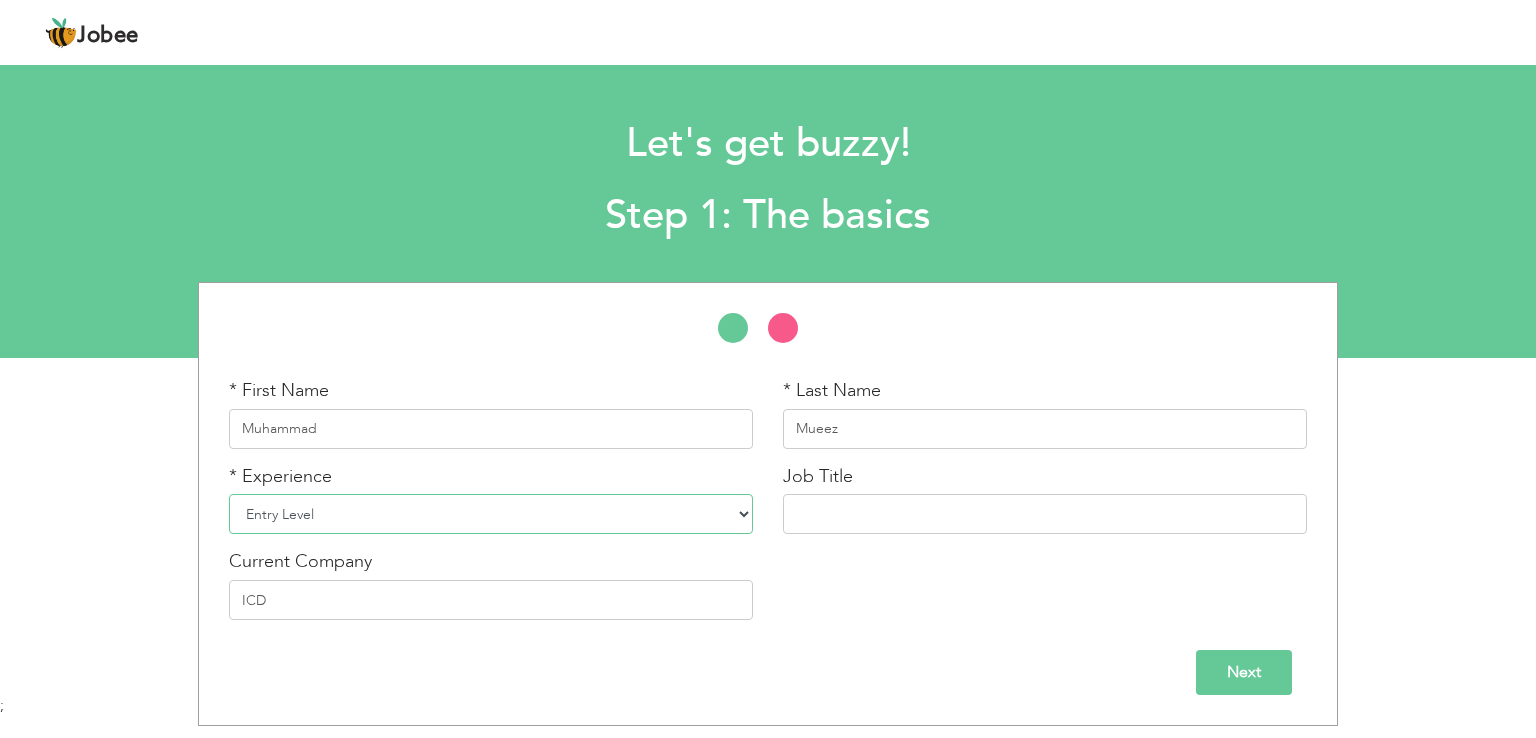 click on "Entry Level
Less than 1 Year
1 Year
2 Years
3 Years
4 Years
5 Years
6 Years
7 Years
8 Years
9 Years
10 Years
11 Years
12 Years
13 Years
14 Years
15 Years
16 Years
17 Years
18 Years
19 Years
20 Years
21 Years
22 Years
23 Years
24 Years
25 Years
26 Years
27 Years
28 Years
29 Years
30 Years
31 Years
32 Years
33 Years
34 Years
35 Years
More than 35 Years" at bounding box center (491, 514) 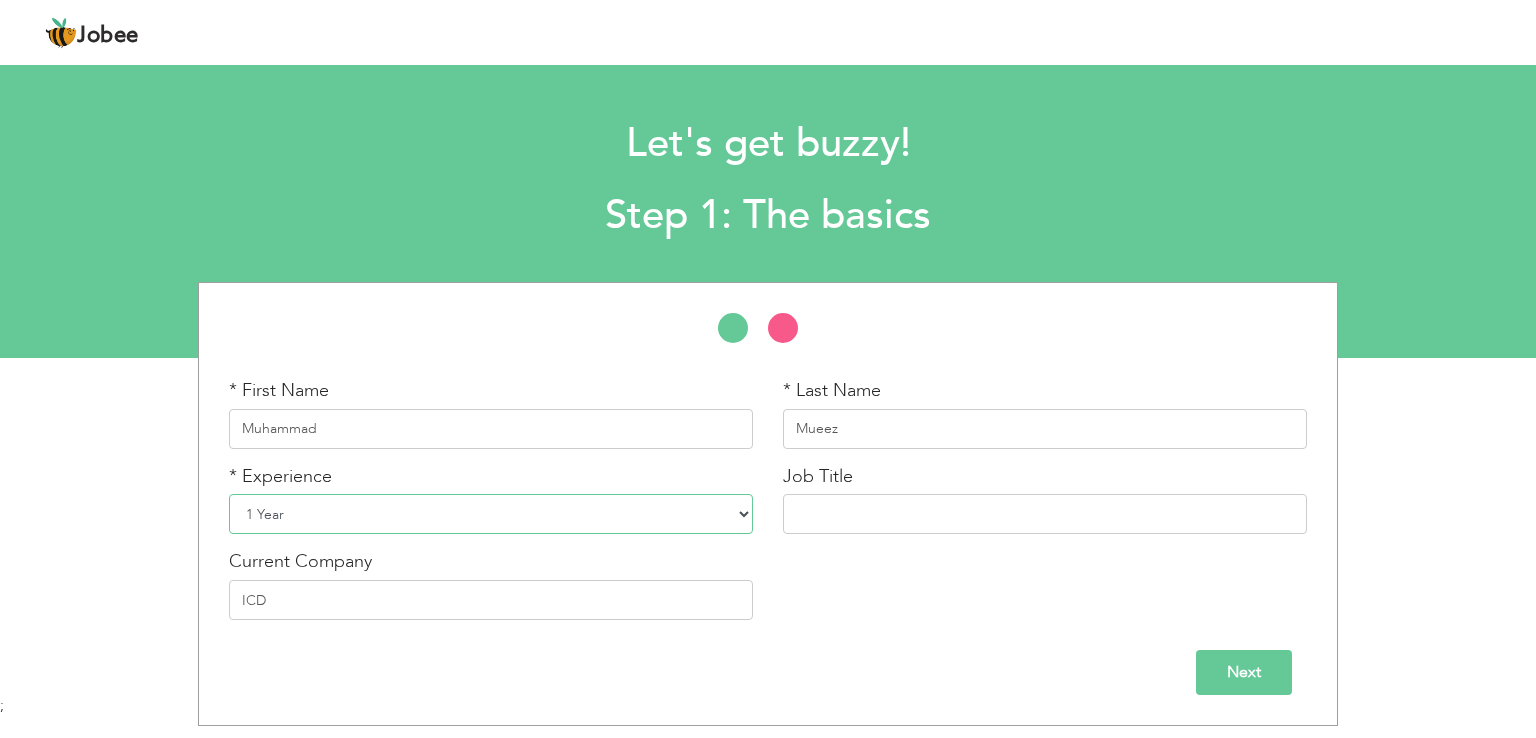 click on "Entry Level
Less than 1 Year
1 Year
2 Years
3 Years
4 Years
5 Years
6 Years
7 Years
8 Years
9 Years
10 Years
11 Years
12 Years
13 Years
14 Years
15 Years
16 Years
17 Years
18 Years
19 Years
20 Years
21 Years
22 Years
23 Years
24 Years
25 Years
26 Years
27 Years
28 Years
29 Years
30 Years
31 Years
32 Years
33 Years
34 Years
35 Years
More than 35 Years" at bounding box center [491, 514] 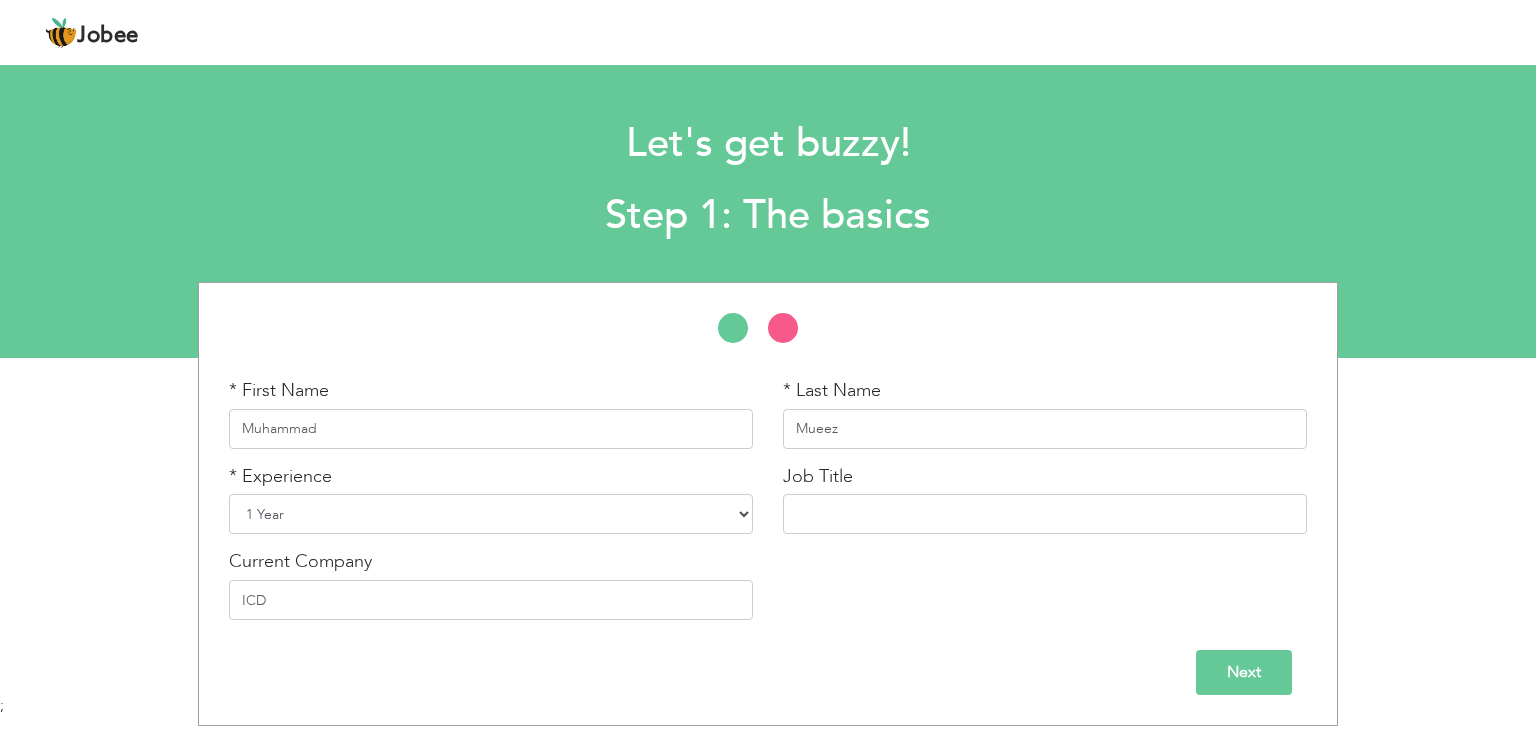 click on "Entry Level
Less than 1 Year
1 Year
2 Years
3 Years
4 Years
5 Years
6 Years
7 Years
8 Years
9 Years
10 Years
11 Years
12 Years
13 Years
14 Years
15 Years
16 Years
17 Years
18 Years
19 Years
20 Years
21 Years
22 Years
23 Years
24 Years
25 Years
26 Years
27 Years
28 Years
29 Years
30 Years
31 Years
32 Years
33 Years
34 Years
35 Years
More than 35 Years" at bounding box center [491, 514] 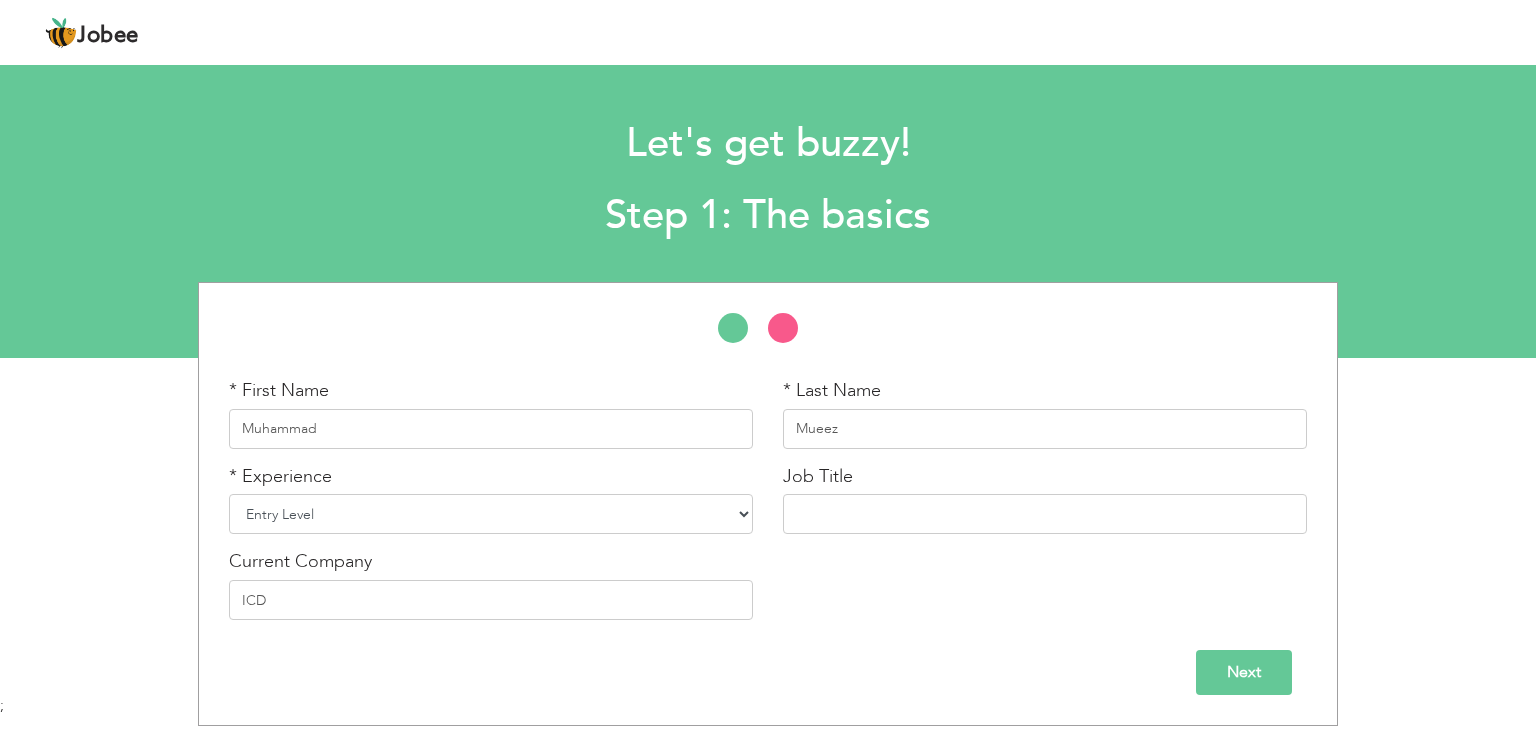 click on "Entry Level
Less than 1 Year
1 Year
2 Years
3 Years
4 Years
5 Years
6 Years
7 Years
8 Years
9 Years
10 Years
11 Years
12 Years
13 Years
14 Years
15 Years
16 Years
17 Years
18 Years
19 Years
20 Years
21 Years
22 Years
23 Years
24 Years
25 Years
26 Years
27 Years
28 Years
29 Years
30 Years
31 Years
32 Years
33 Years
34 Years
35 Years
More than 35 Years" at bounding box center (491, 514) 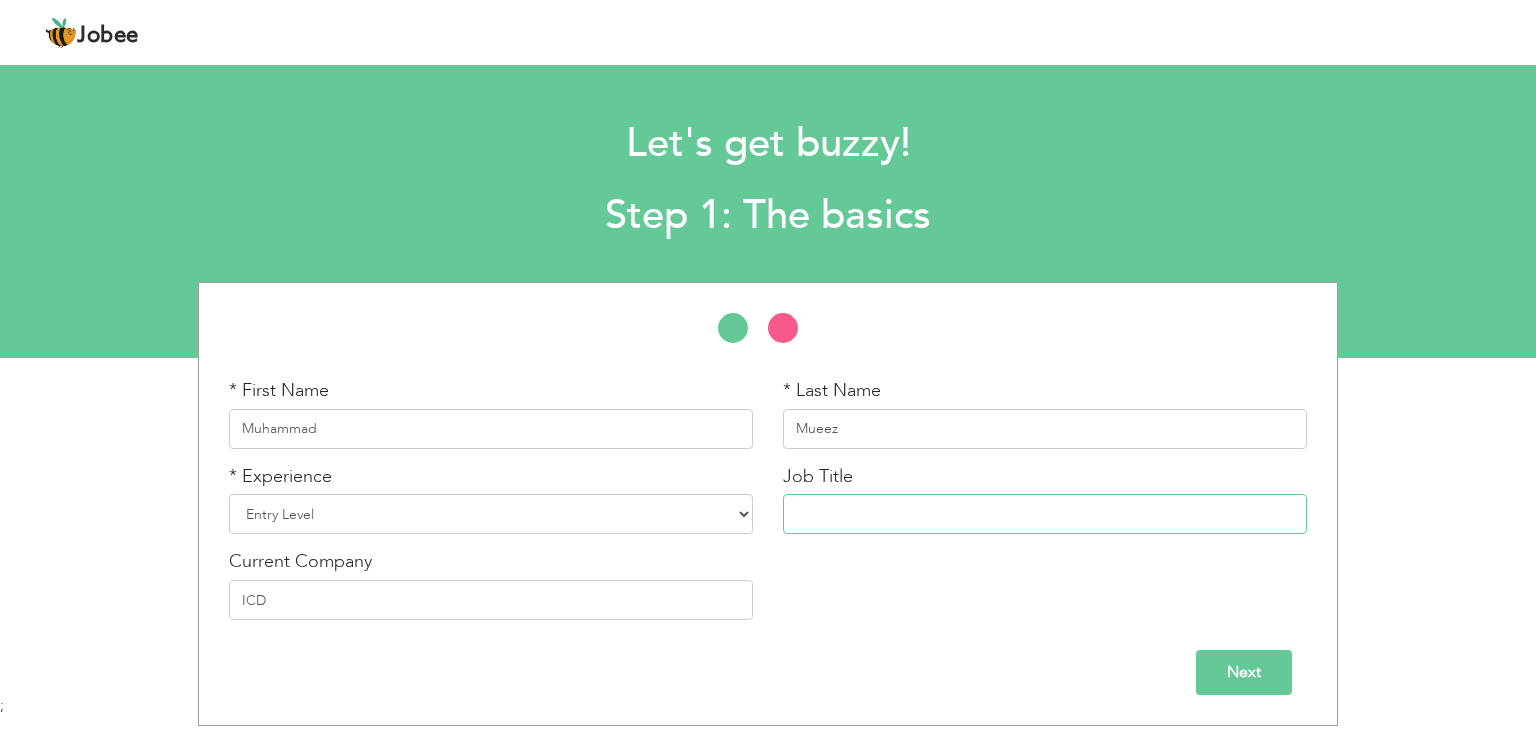 click at bounding box center (1045, 514) 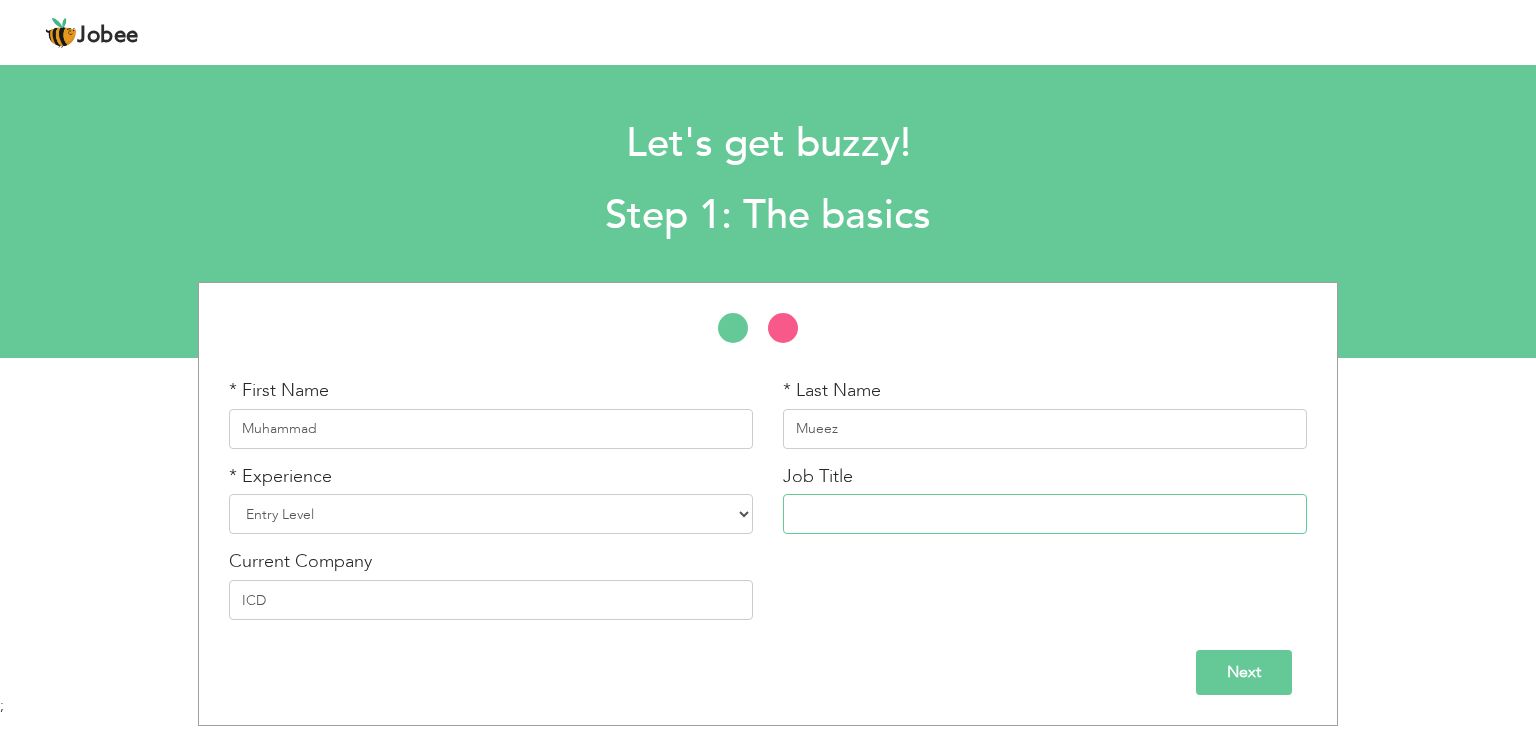 click at bounding box center (1045, 514) 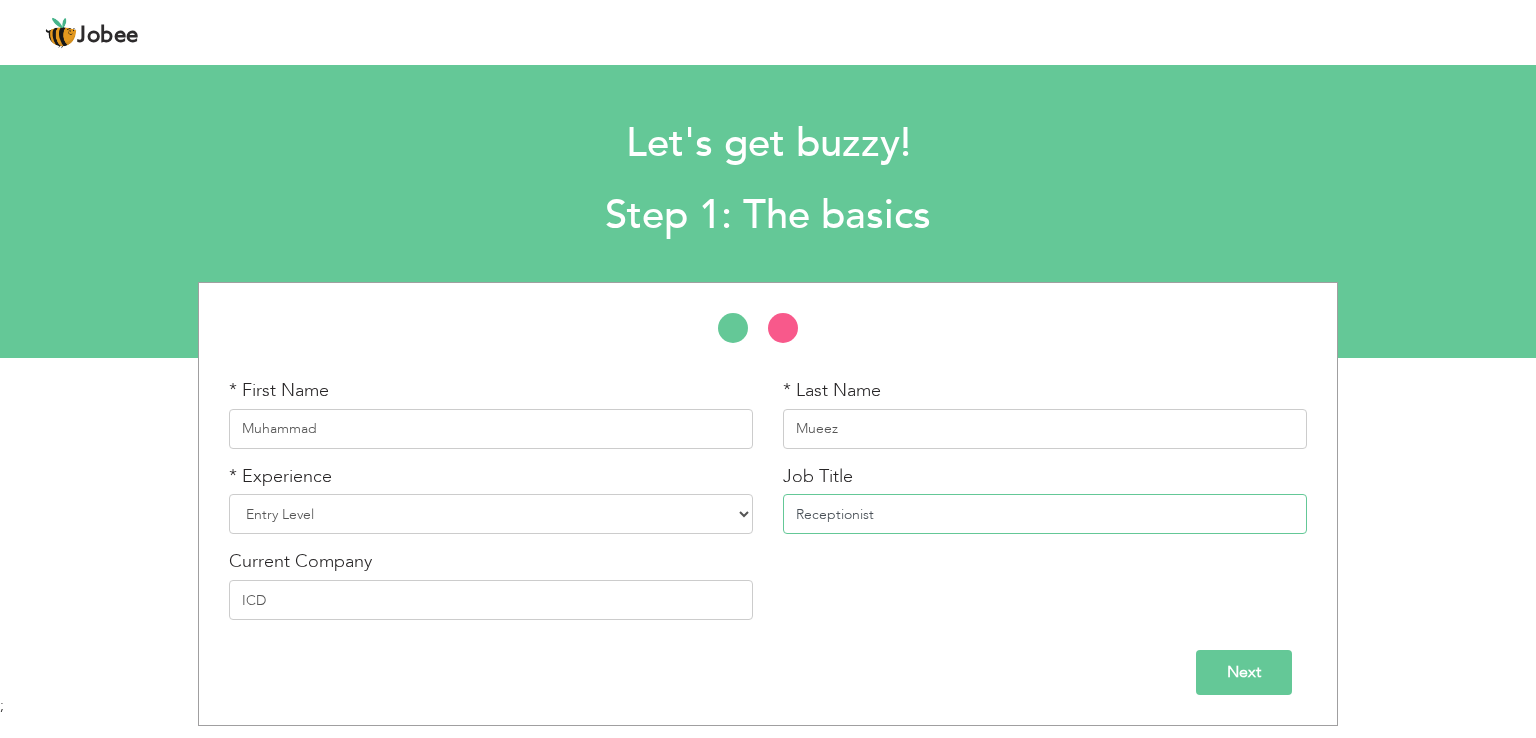 type on "Receptionist" 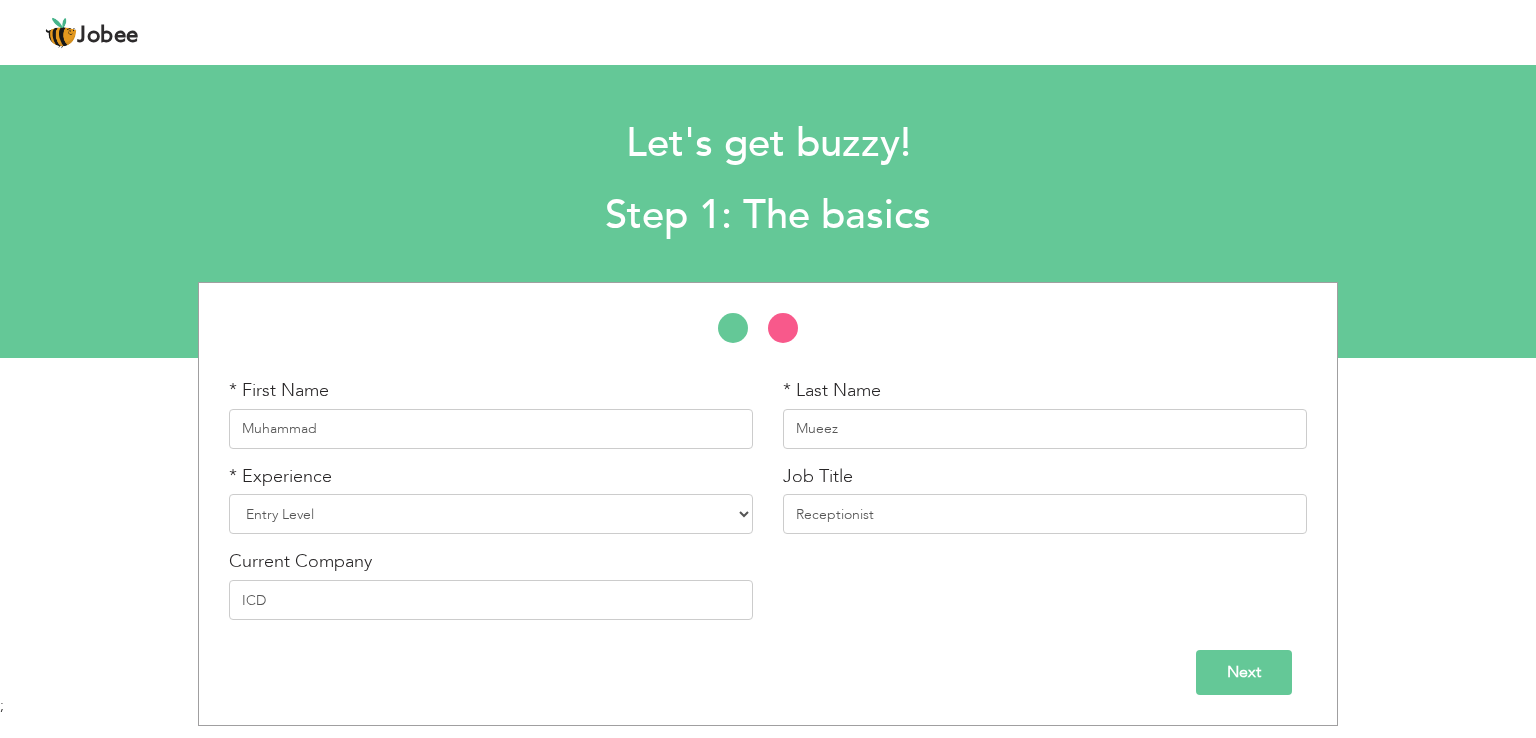 click on "Next" at bounding box center [1244, 672] 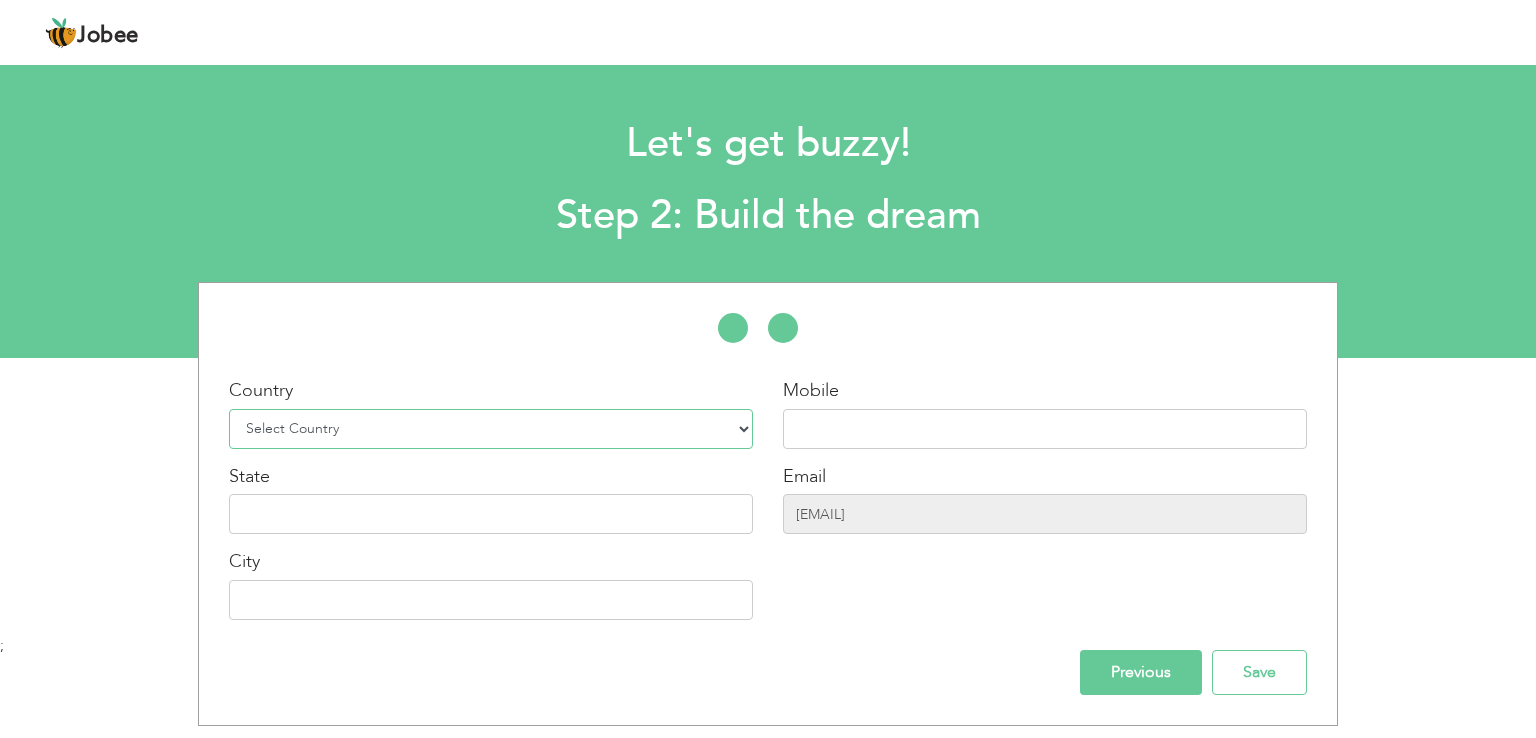 click on "Select Country
Afghanistan
Albania
Algeria
American Samoa
Andorra
Angola
Anguilla
Antarctica
Antigua and Barbuda
Argentina
Armenia
Aruba
Australia
Austria
Azerbaijan
Bahamas
Bahrain
Bangladesh
Barbados
Belarus
Belgium
Belize
Benin
Bermuda
Bhutan
Bolivia
Bosnia-Herzegovina
Botswana
Bouvet Island
Brazil
British Indian Ocean Territory
Brunei Darussalam
Bulgaria
Burkina Faso
Burundi
Cambodia
Cameroon
Canada
Cape Verde
Cayman Islands
Central African Republic
Chad
Chile
China
Christmas Island
Cocos (Keeling) Islands
Colombia
Comoros
Congo
Congo, Dem. Republic
Cook Islands
Costa Rica
Croatia
Cuba
Cyprus
Czech Rep
Denmark
Djibouti
Dominica
Dominican Republic
Ecuador
Egypt
El Salvador
Equatorial Guinea
Eritrea
Estonia
Ethiopia
European Union
Falkland Islands (Malvinas)
Faroe Islands
Fiji
Finland
France
French Guiana
French Southern Territories
Gabon
Gambia
Georgia" at bounding box center [491, 429] 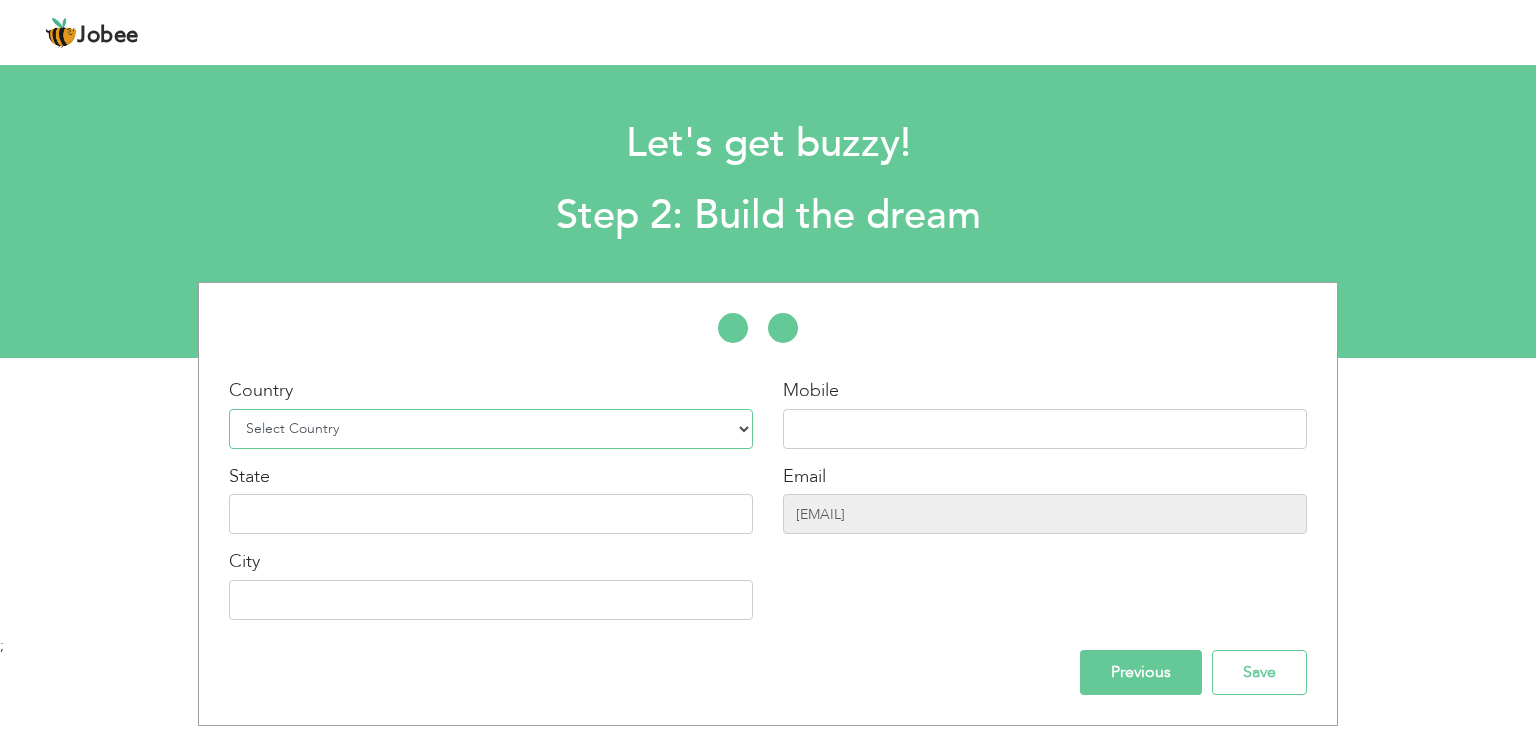 click on "Select Country
Afghanistan
Albania
Algeria
American Samoa
Andorra
Angola
Anguilla
Antarctica
Antigua and Barbuda
Argentina
Armenia
Aruba
Australia
Austria
Azerbaijan
Bahamas
Bahrain
Bangladesh
Barbados
Belarus
Belgium
Belize
Benin
Bermuda
Bhutan
Bolivia
Bosnia-Herzegovina
Botswana
Bouvet Island
Brazil
British Indian Ocean Territory
Brunei Darussalam
Bulgaria
Burkina Faso
Burundi
Cambodia
Cameroon
Canada
Cape Verde
Cayman Islands
Central African Republic
Chad
Chile
China
Christmas Island
Cocos (Keeling) Islands
Colombia
Comoros
Congo
Congo, Dem. Republic
Cook Islands
Costa Rica
Croatia
Cuba
Cyprus
Czech Rep
Denmark
Djibouti
Dominica
Dominican Republic
Ecuador
Egypt
El Salvador
Equatorial Guinea
Eritrea
Estonia
Ethiopia
European Union
Falkland Islands (Malvinas)
Faroe Islands
Fiji
Finland
France
French Guiana
French Southern Territories
Gabon
Gambia
Georgia" at bounding box center [491, 429] 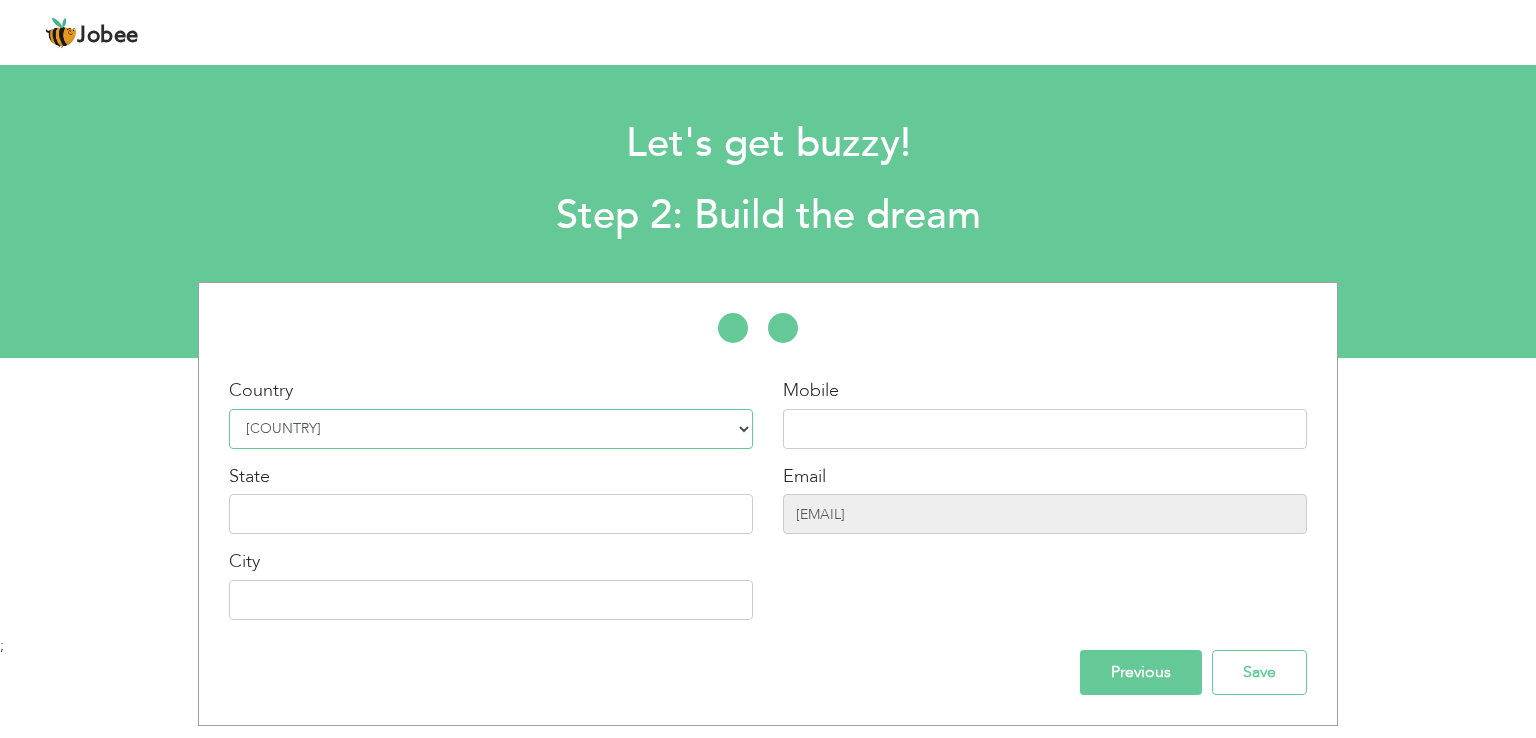 click on "Select Country
Afghanistan
Albania
Algeria
American Samoa
Andorra
Angola
Anguilla
Antarctica
Antigua and Barbuda
Argentina
Armenia
Aruba
Australia
Austria
Azerbaijan
Bahamas
Bahrain
Bangladesh
Barbados
Belarus
Belgium
Belize
Benin
Bermuda
Bhutan
Bolivia
Bosnia-Herzegovina
Botswana
Bouvet Island
Brazil
British Indian Ocean Territory
Brunei Darussalam
Bulgaria
Burkina Faso
Burundi
Cambodia
Cameroon
Canada
Cape Verde
Cayman Islands
Central African Republic
Chad
Chile
China
Christmas Island
Cocos (Keeling) Islands
Colombia
Comoros
Congo
Congo, Dem. Republic
Cook Islands
Costa Rica
Croatia
Cuba
Cyprus
Czech Rep
Denmark
Djibouti
Dominica
Dominican Republic
Ecuador
Egypt
El Salvador
Equatorial Guinea
Eritrea
Estonia
Ethiopia
European Union
Falkland Islands (Malvinas)
Faroe Islands
Fiji
Finland
France
French Guiana
French Southern Territories
Gabon
Gambia
Georgia" at bounding box center (491, 429) 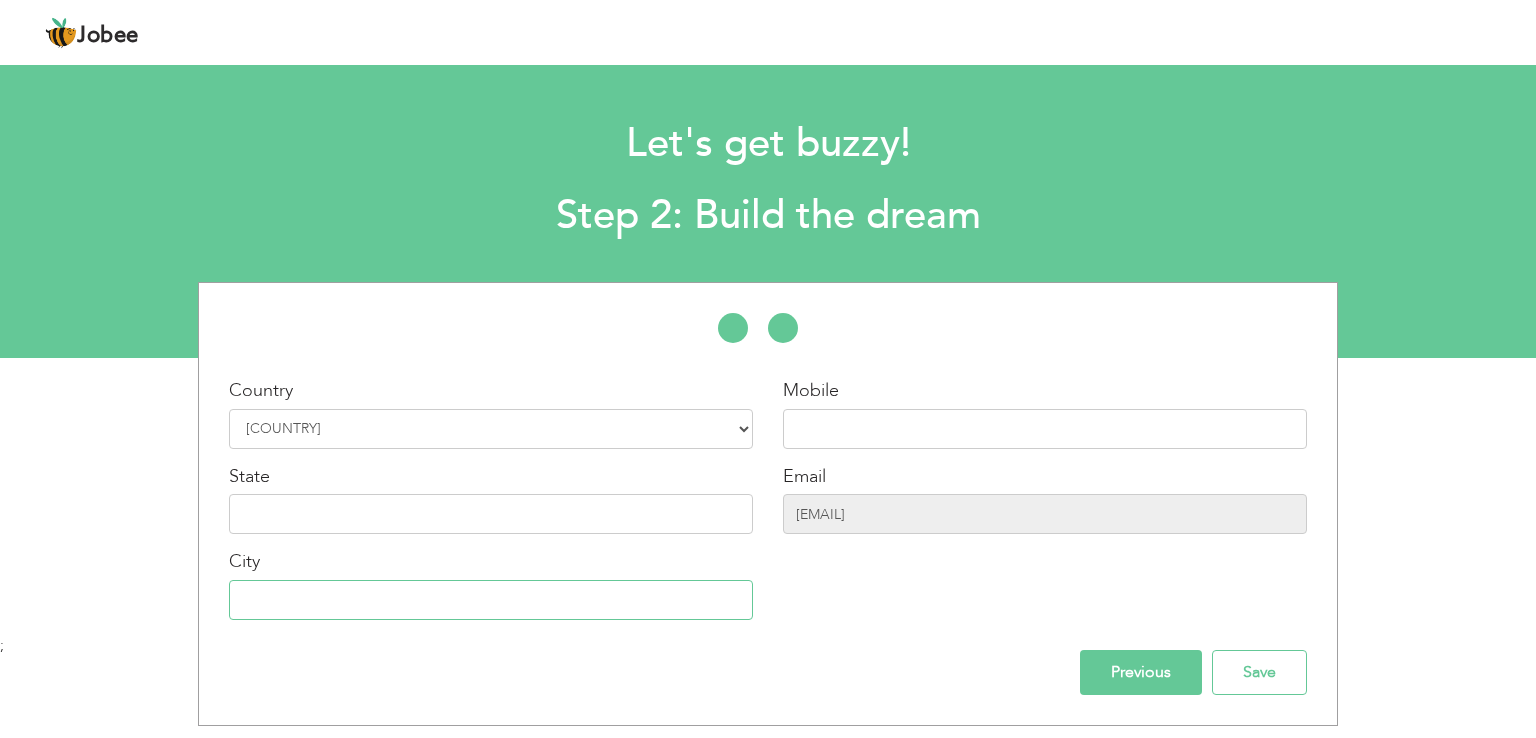 click at bounding box center [491, 600] 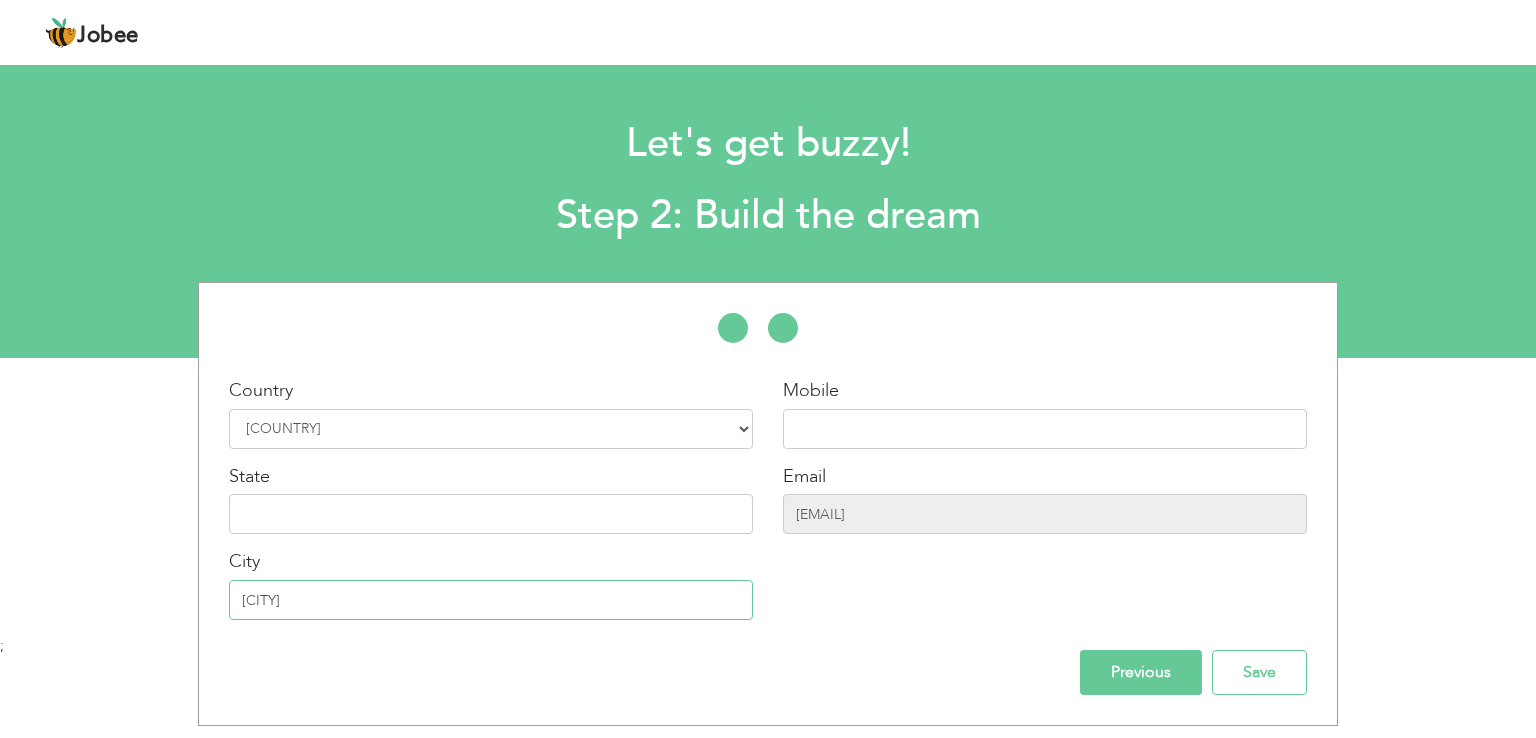 type on "[CITY]" 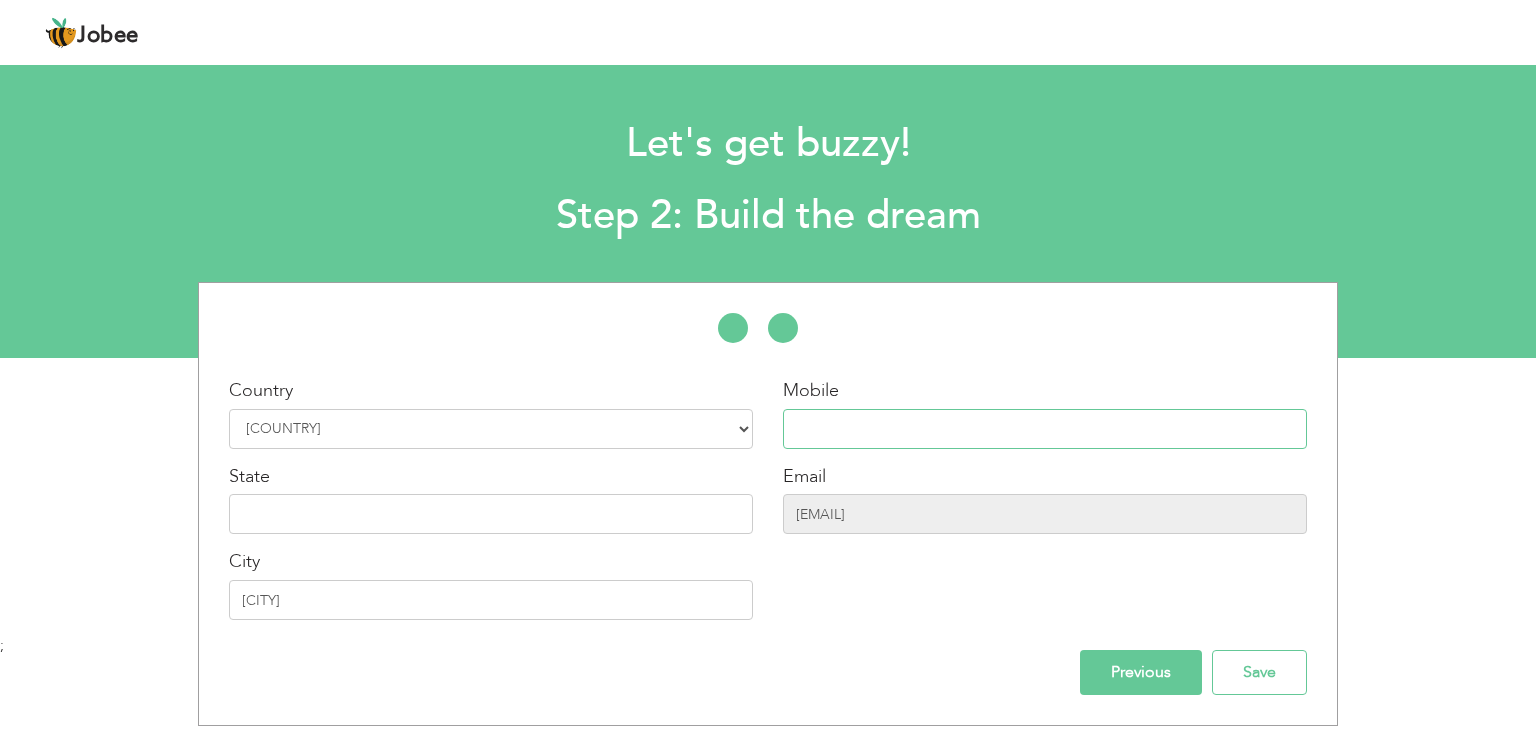 click at bounding box center (1045, 429) 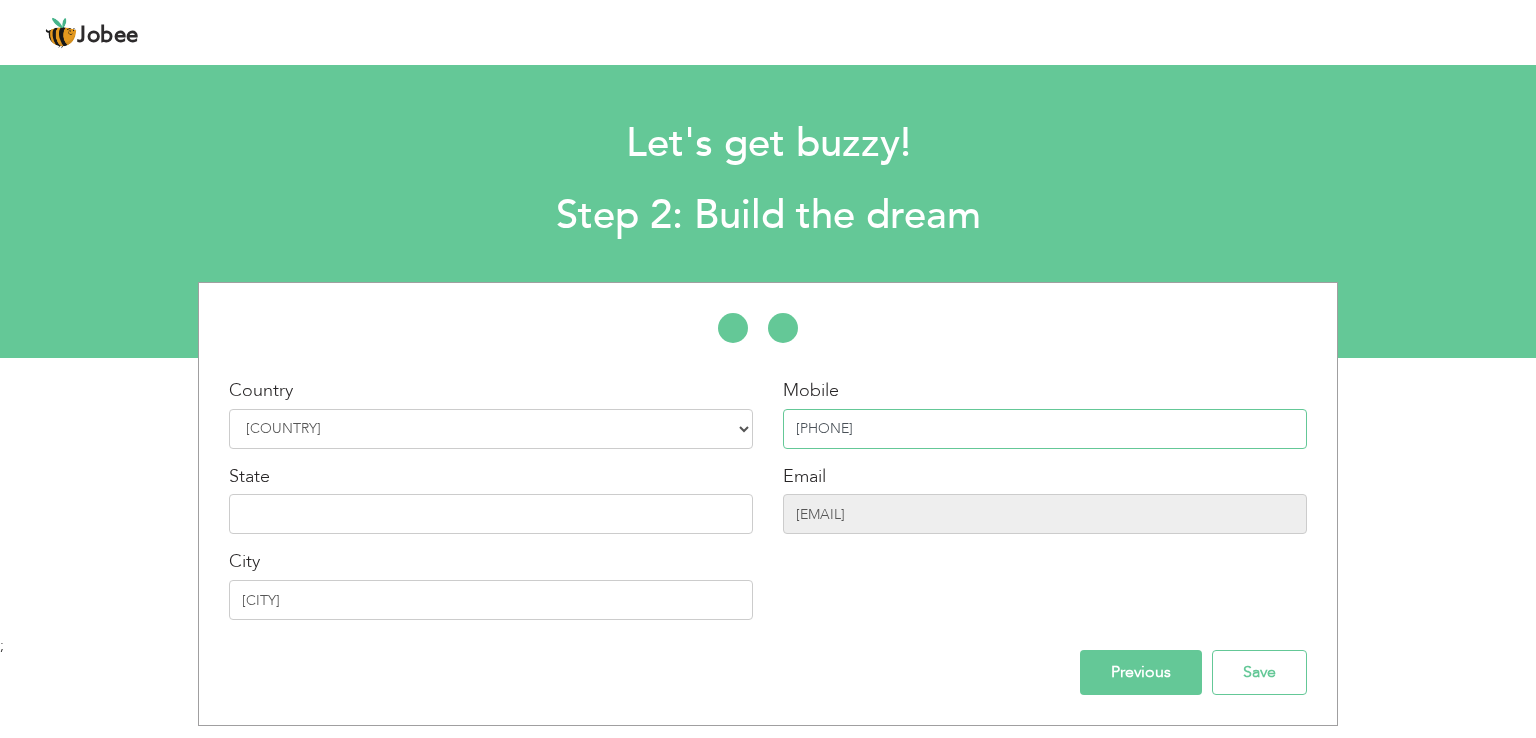 type on "[PHONE]" 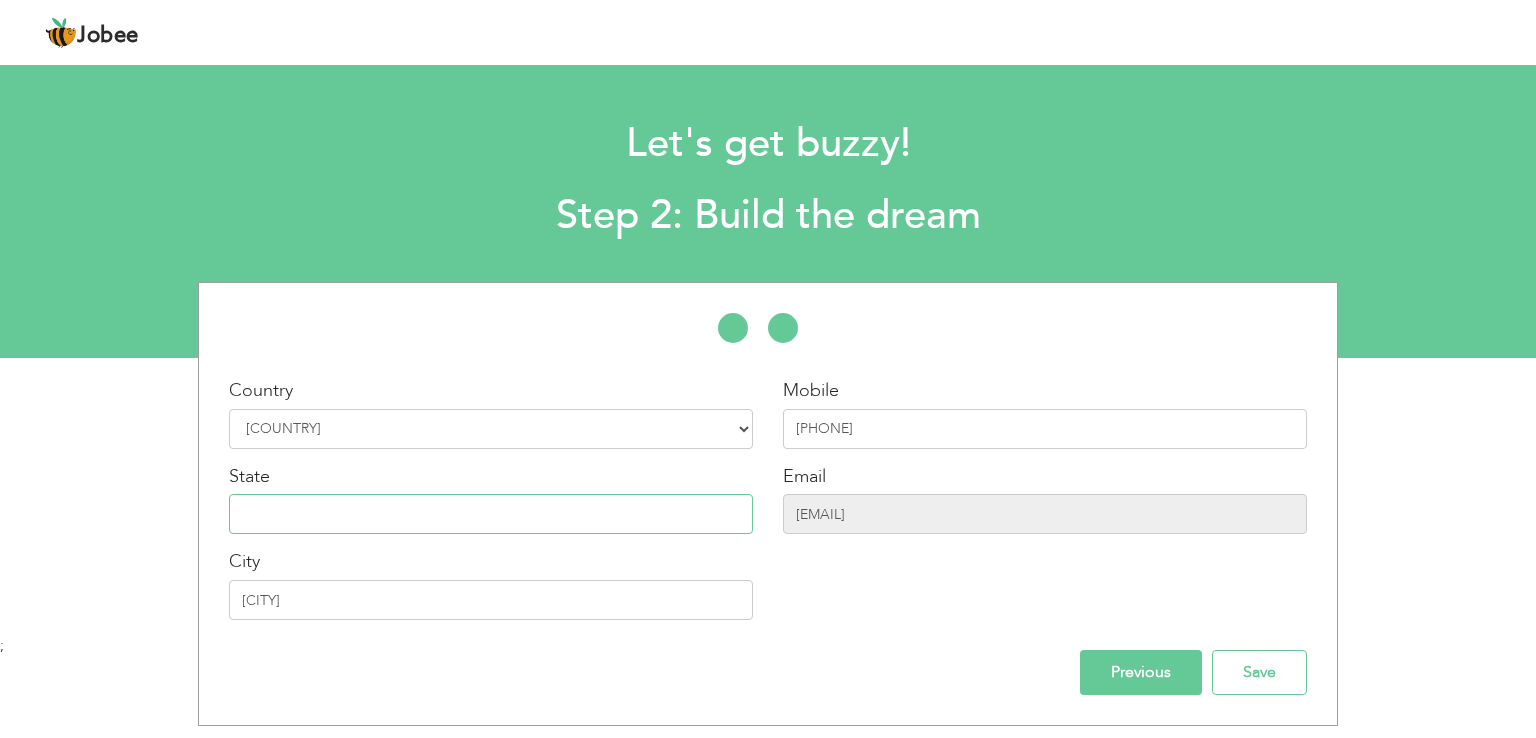 click at bounding box center [491, 514] 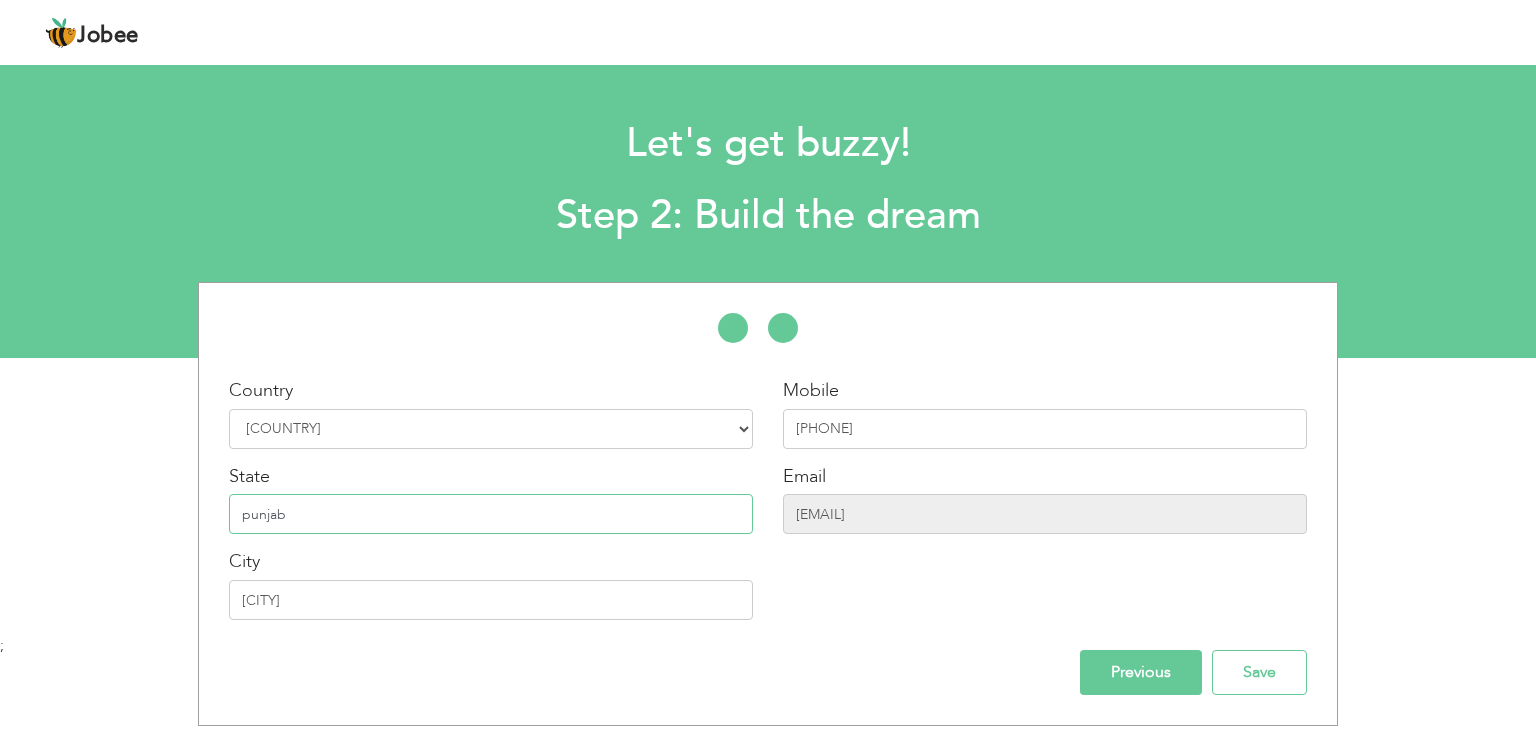 type on "punjab" 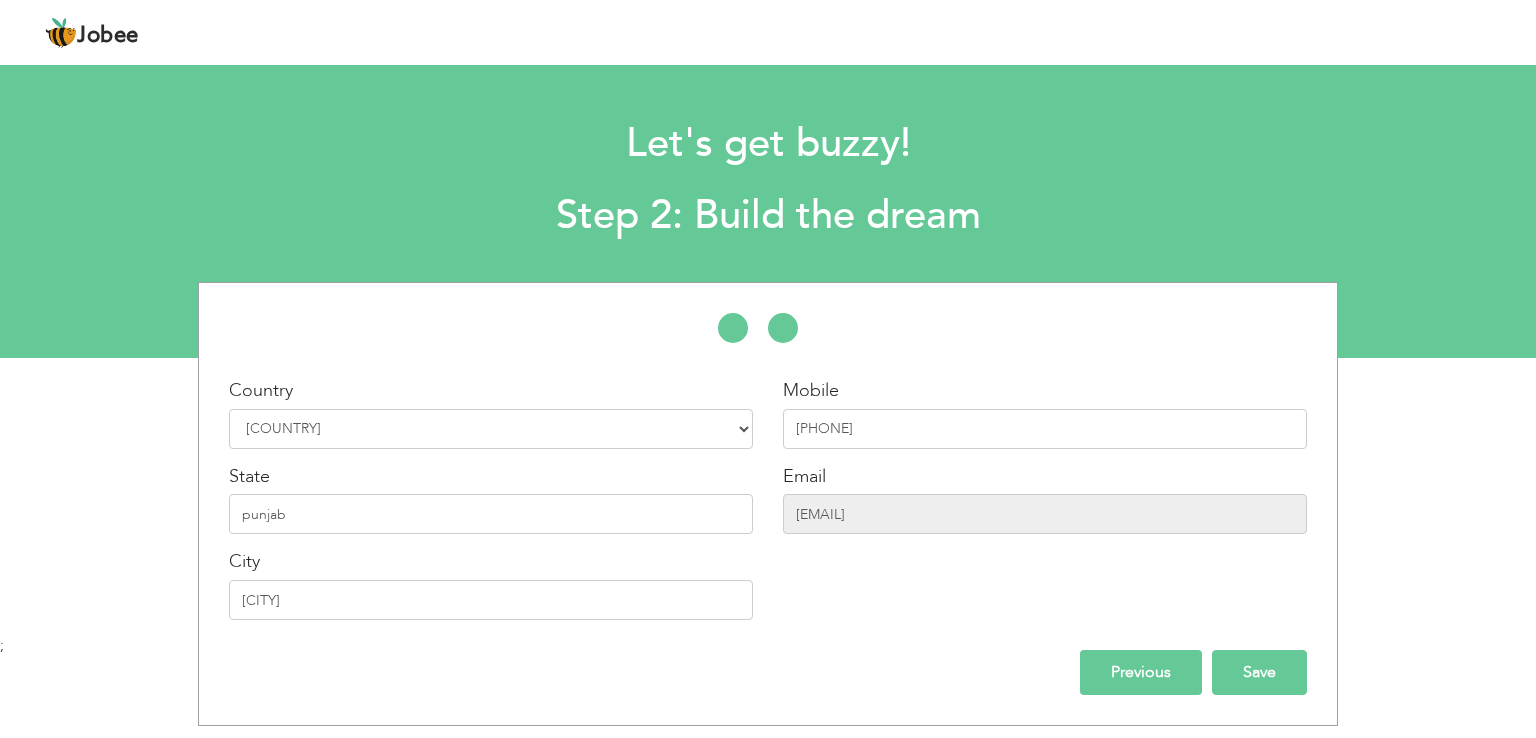 click on "Save" at bounding box center [1259, 672] 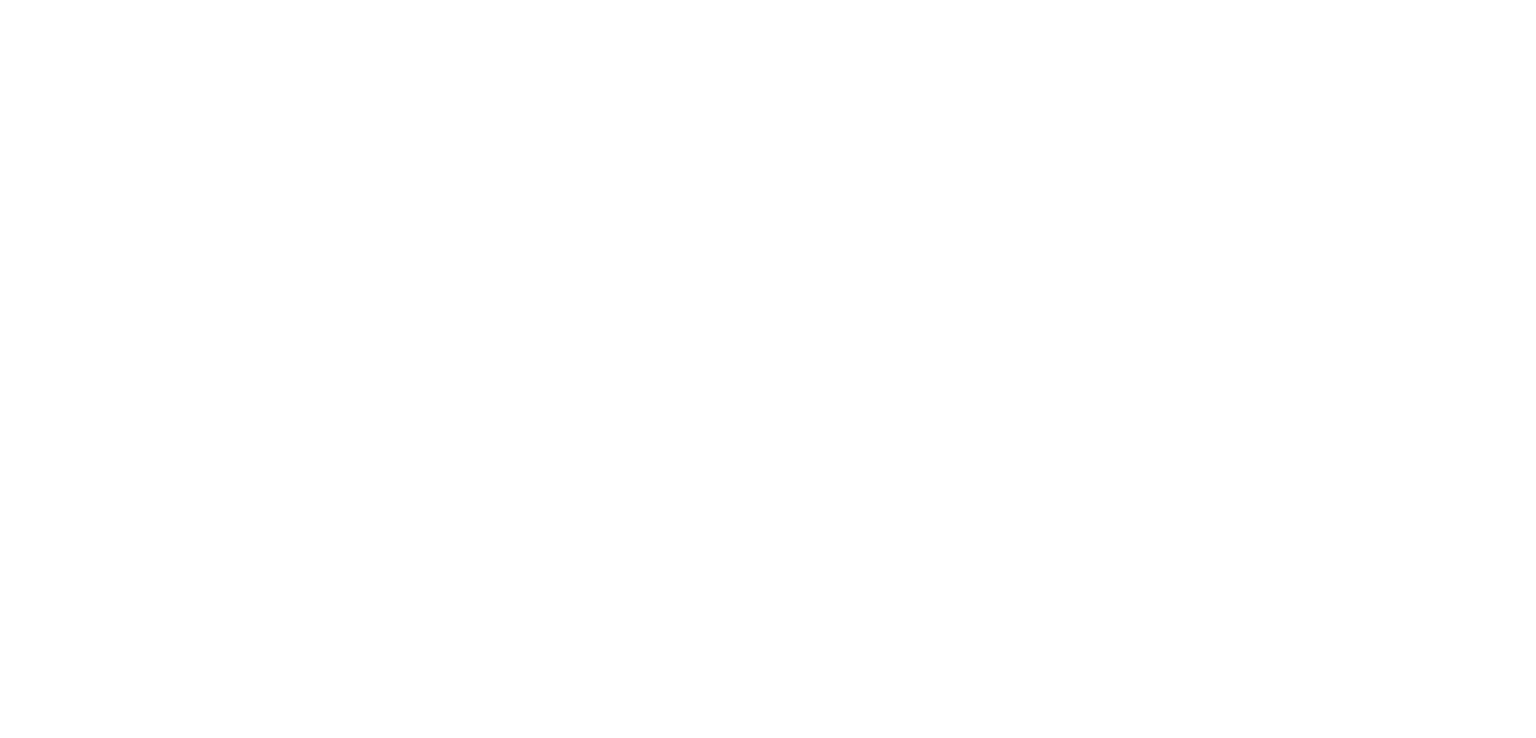 scroll, scrollTop: 0, scrollLeft: 0, axis: both 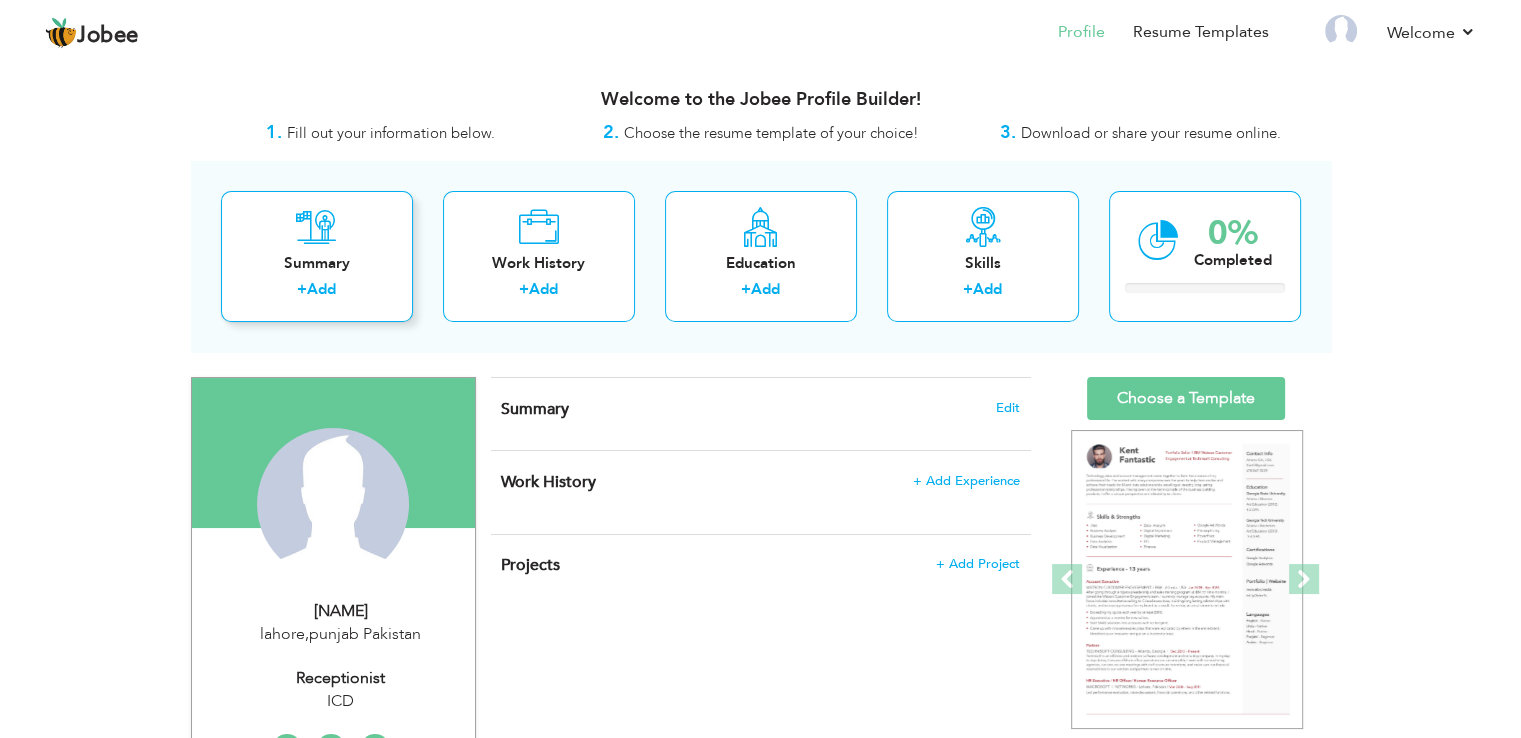 click on "Add" at bounding box center [321, 289] 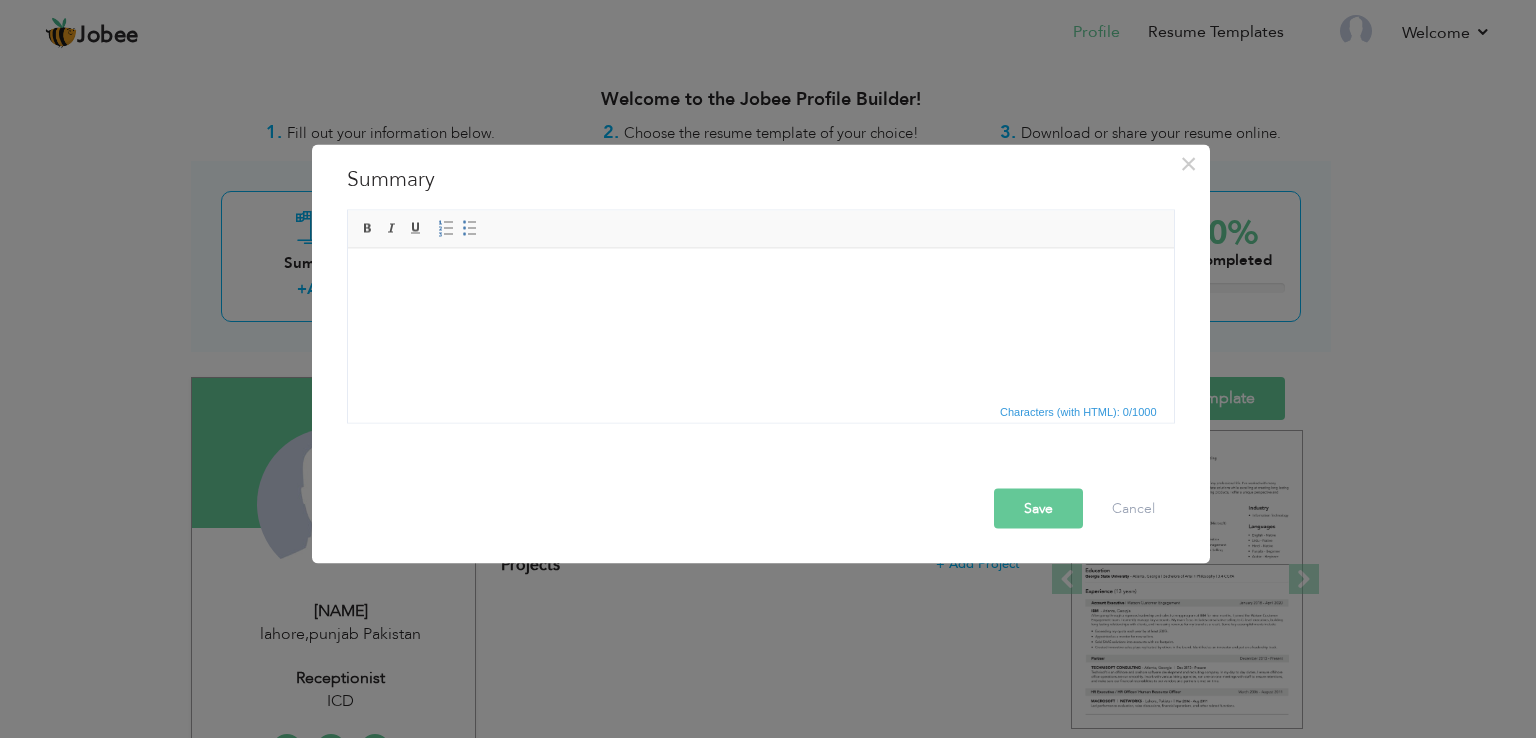 click on "×
Summary
Rich Text Editor, summaryEditor Editor toolbars Basic Styles   Bold   Italic   Underline Paragraph   Insert/Remove Numbered List   Insert/Remove Bulleted List Press ALT 0 for help Characters (with HTML): 0/1000
Save Cancel" at bounding box center (768, 369) 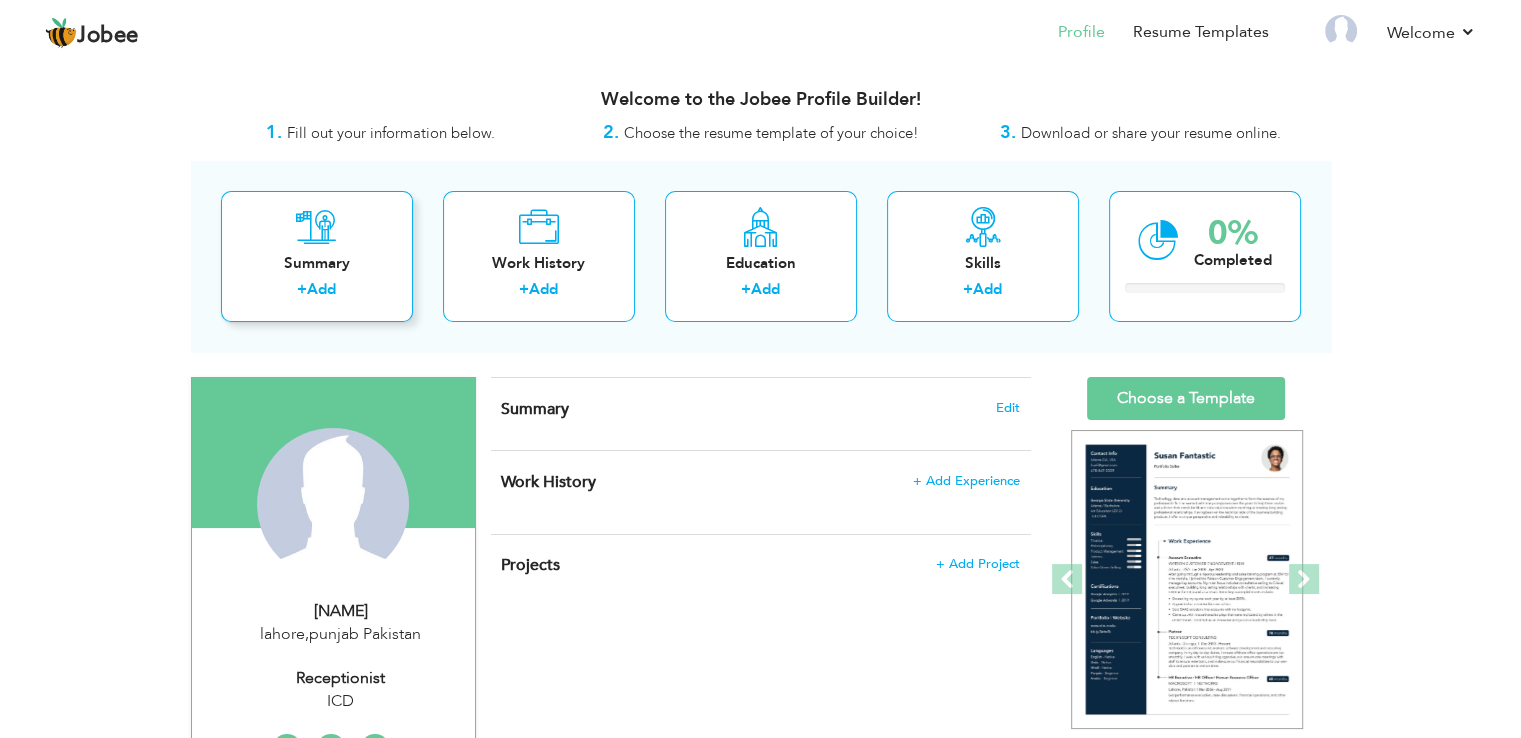 click on "Summary
+  Add" at bounding box center (317, 256) 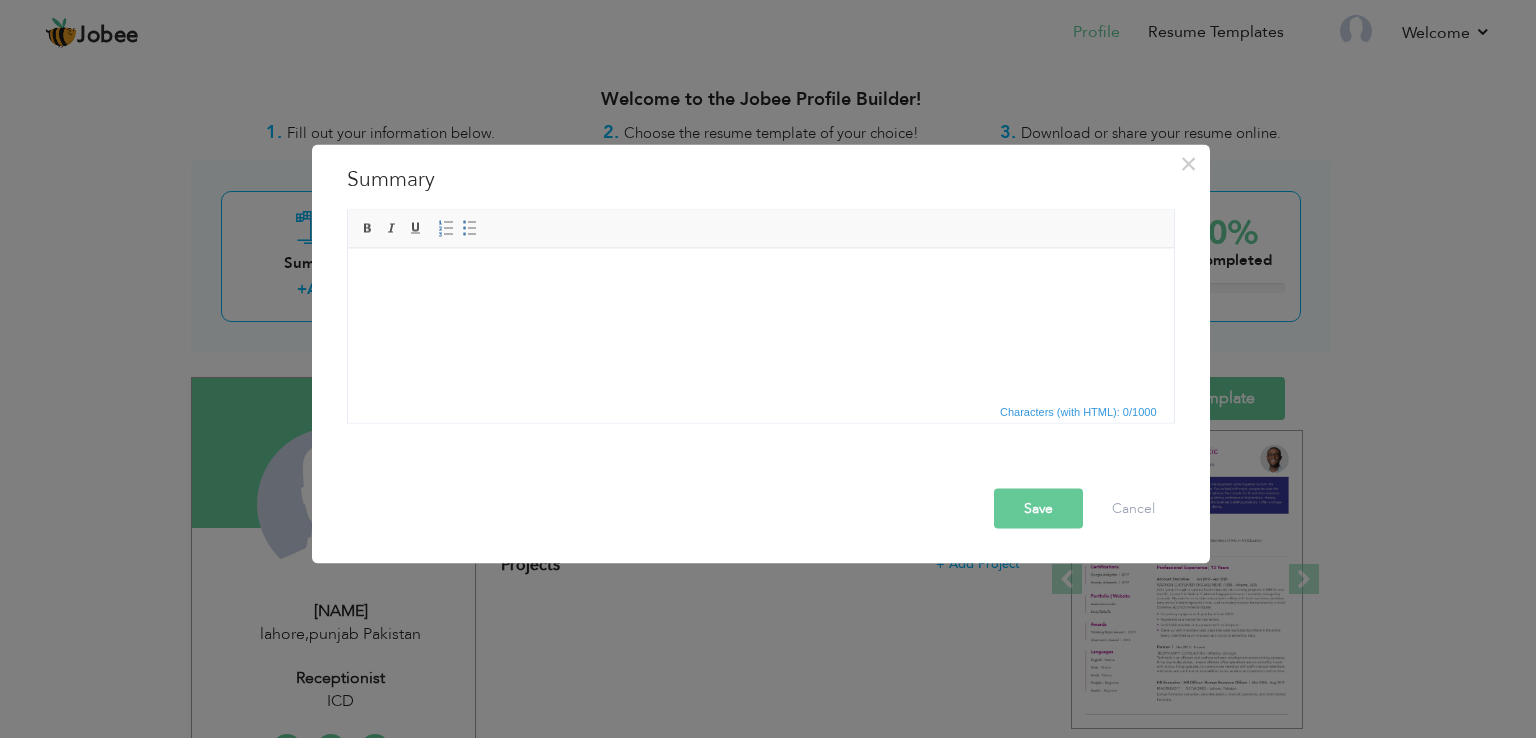 click on "×
Summary
Rich Text Editor, summaryEditor Editor toolbars Basic Styles   Bold   Italic   Underline Paragraph   Insert/Remove Numbered List   Insert/Remove Bulleted List Press ALT 0 for help Characters (with HTML): 0/1000
Save Cancel" at bounding box center (768, 369) 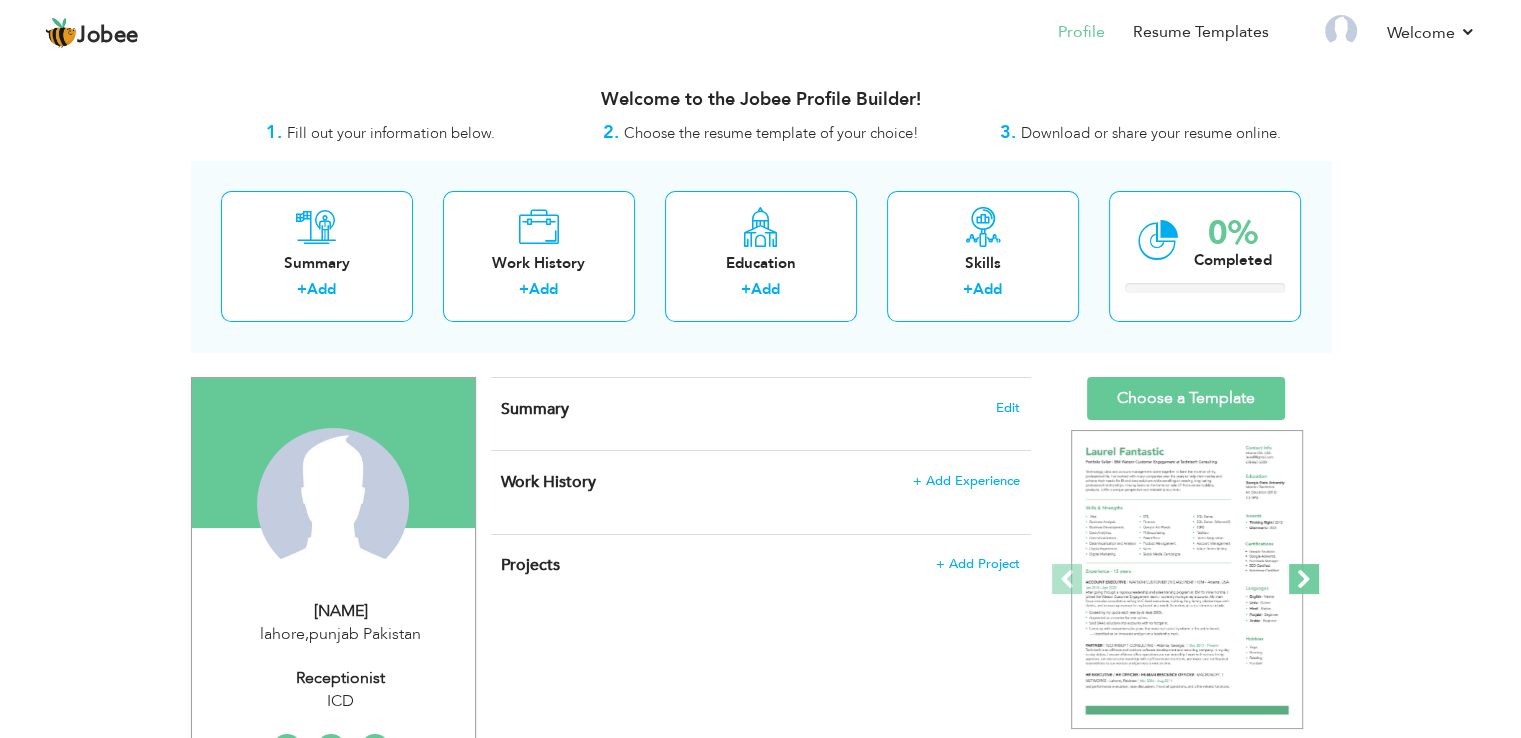 click at bounding box center [1304, 579] 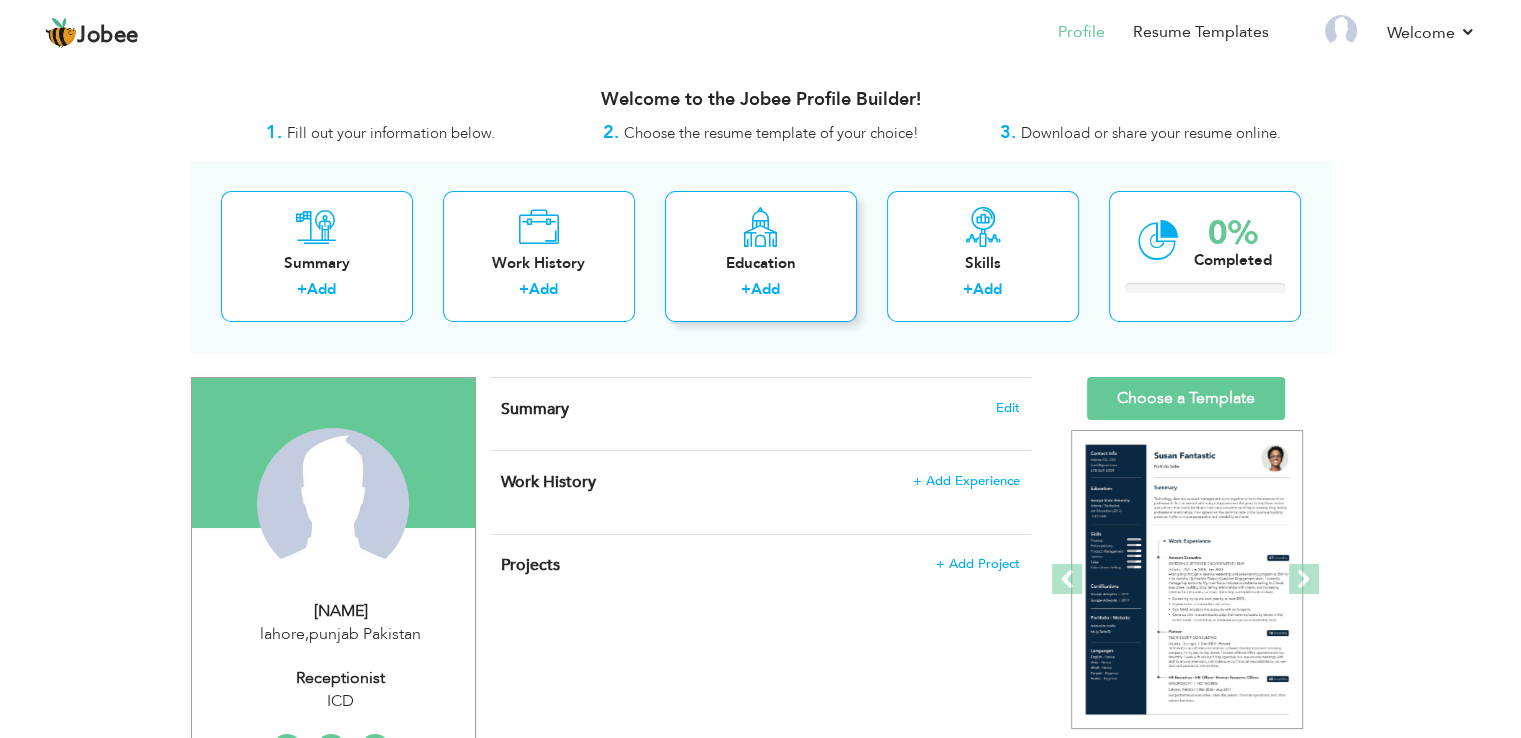 click on "+  Add" at bounding box center [761, 292] 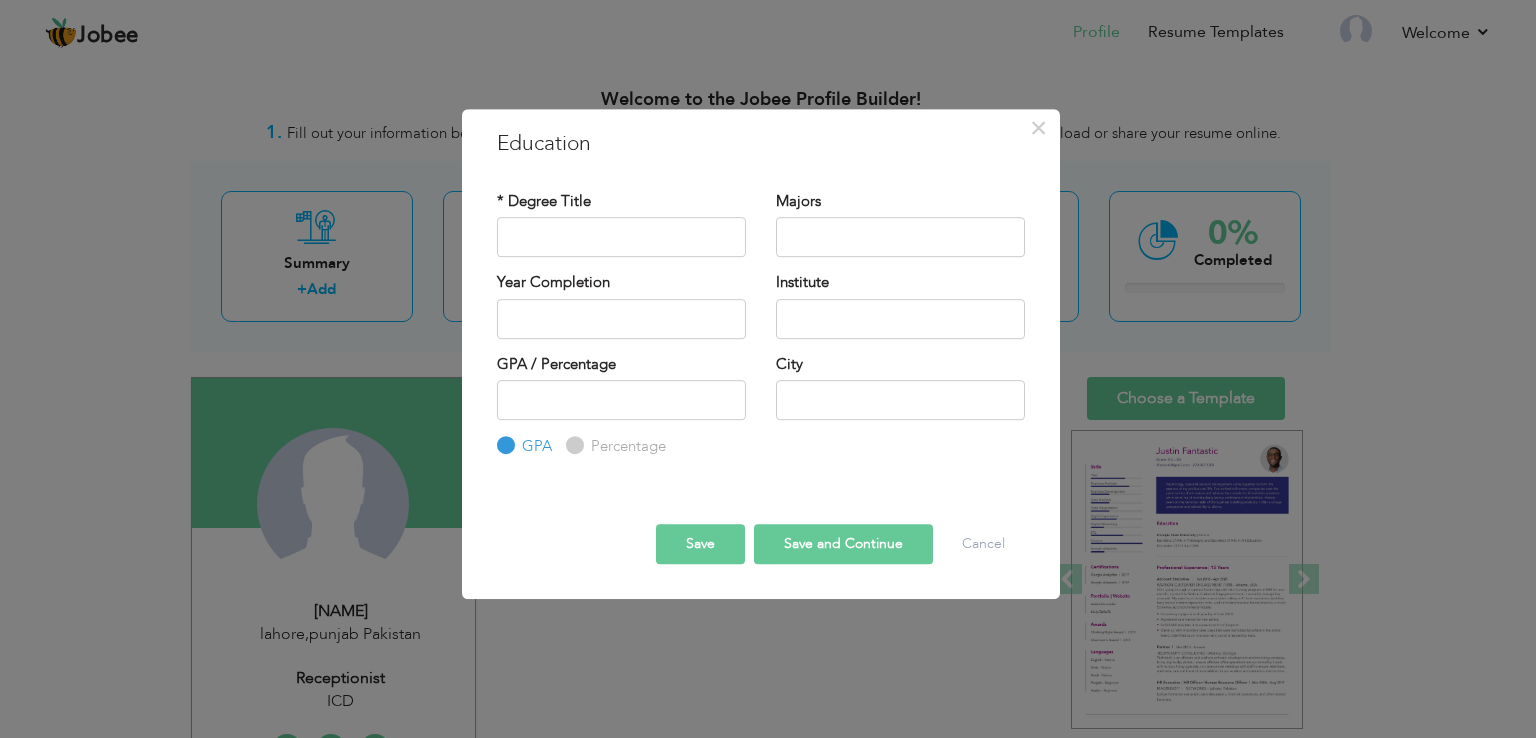 click on "Percentage" at bounding box center [572, 446] 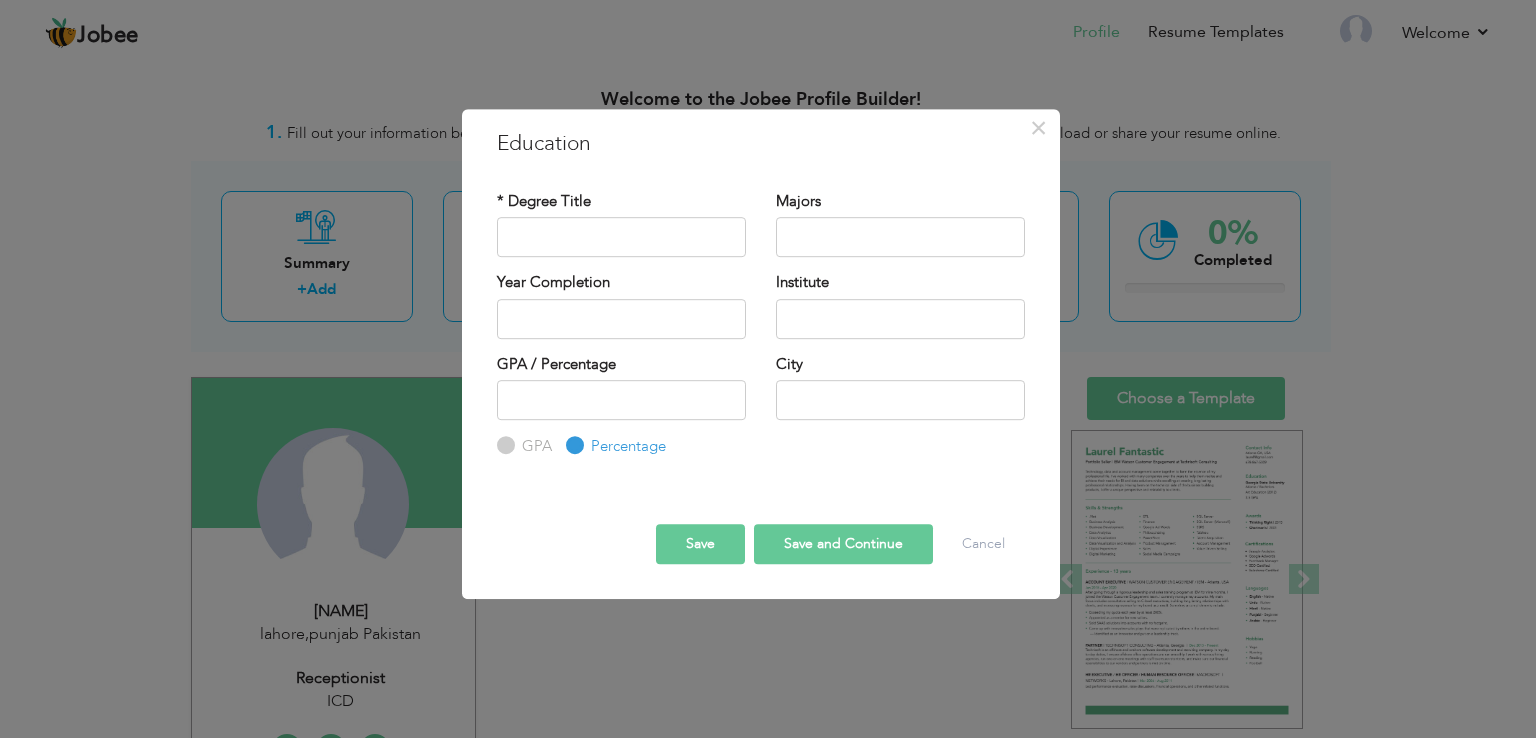 click on "Percentage" at bounding box center (572, 446) 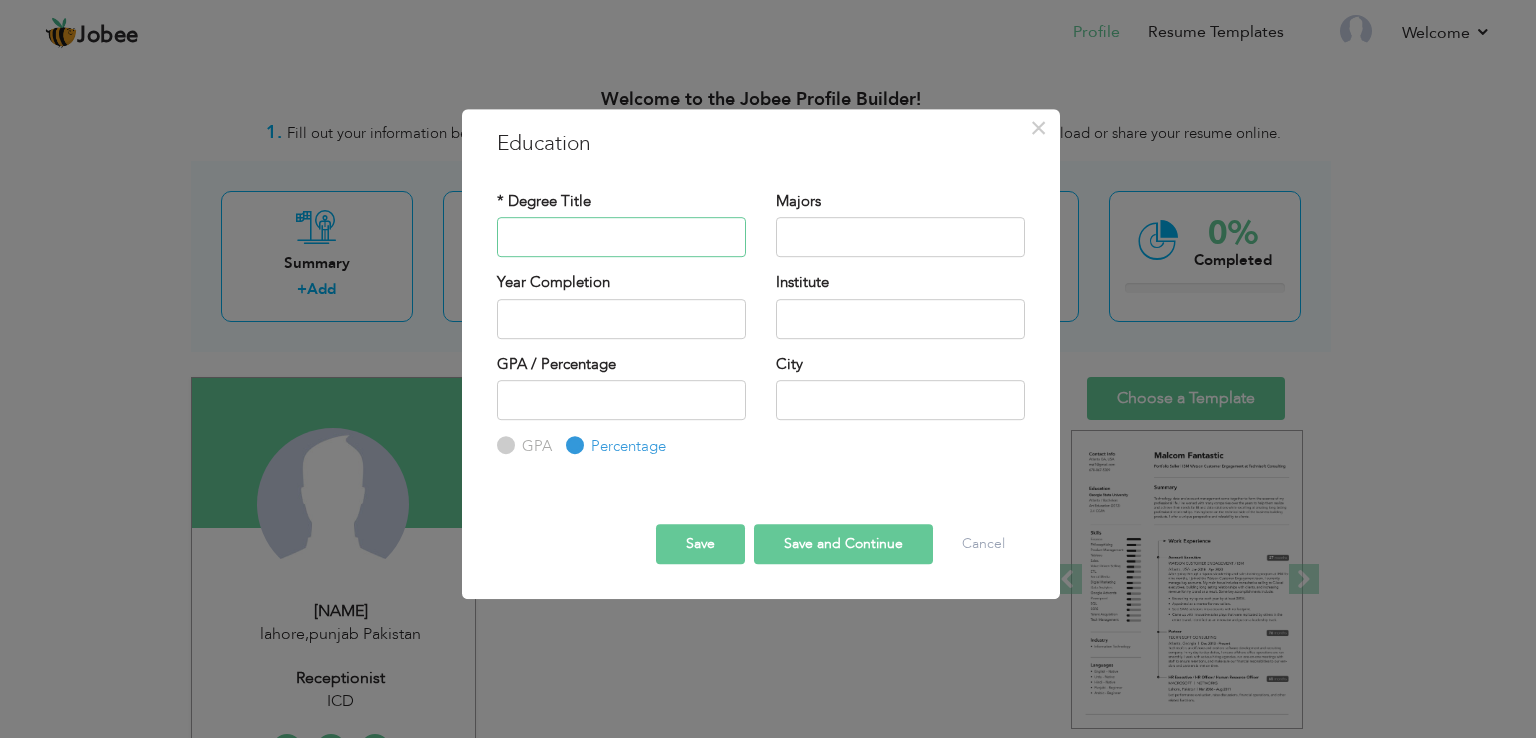 click at bounding box center [621, 237] 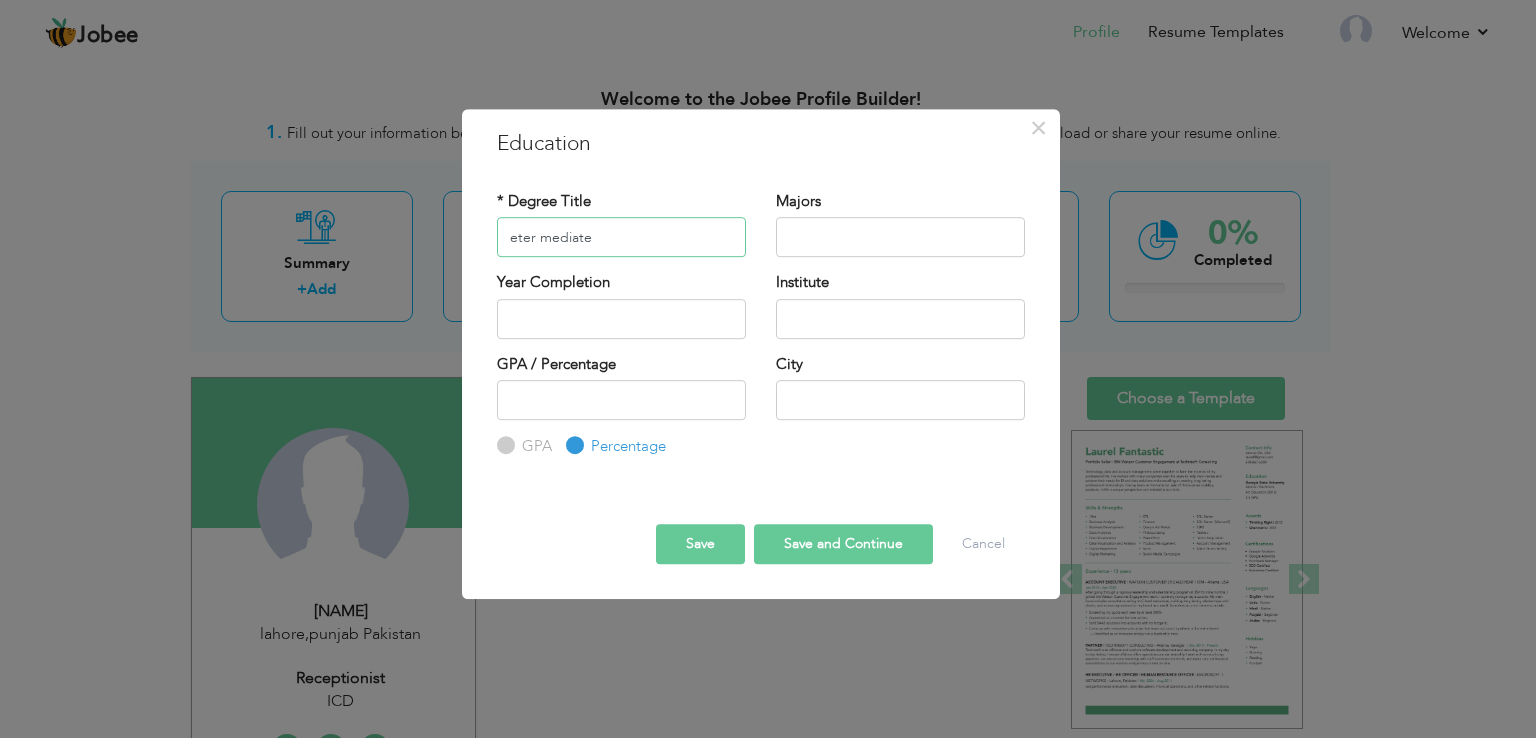 click on "eter mediate" at bounding box center [621, 237] 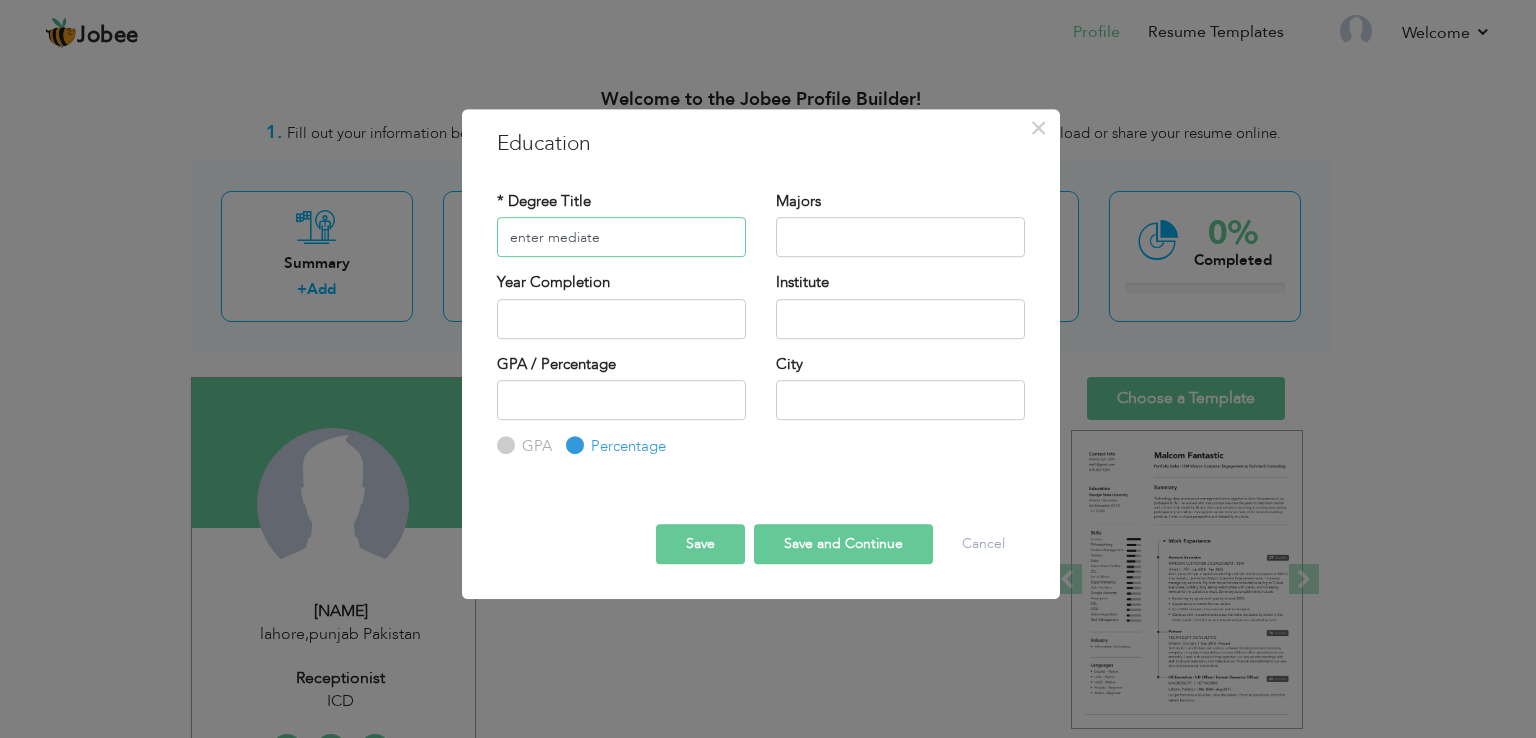 type on "enter mediate" 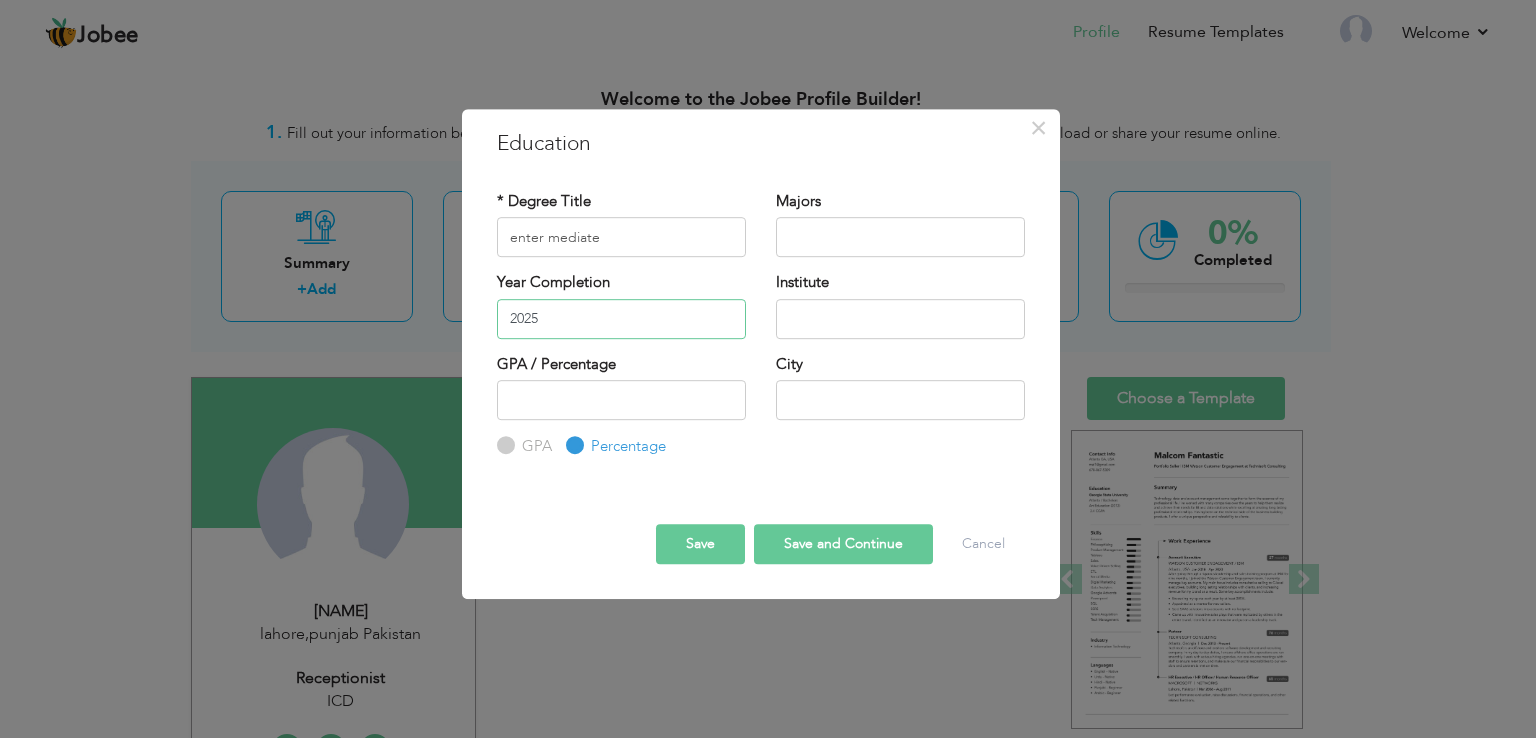 click on "2025" at bounding box center [621, 319] 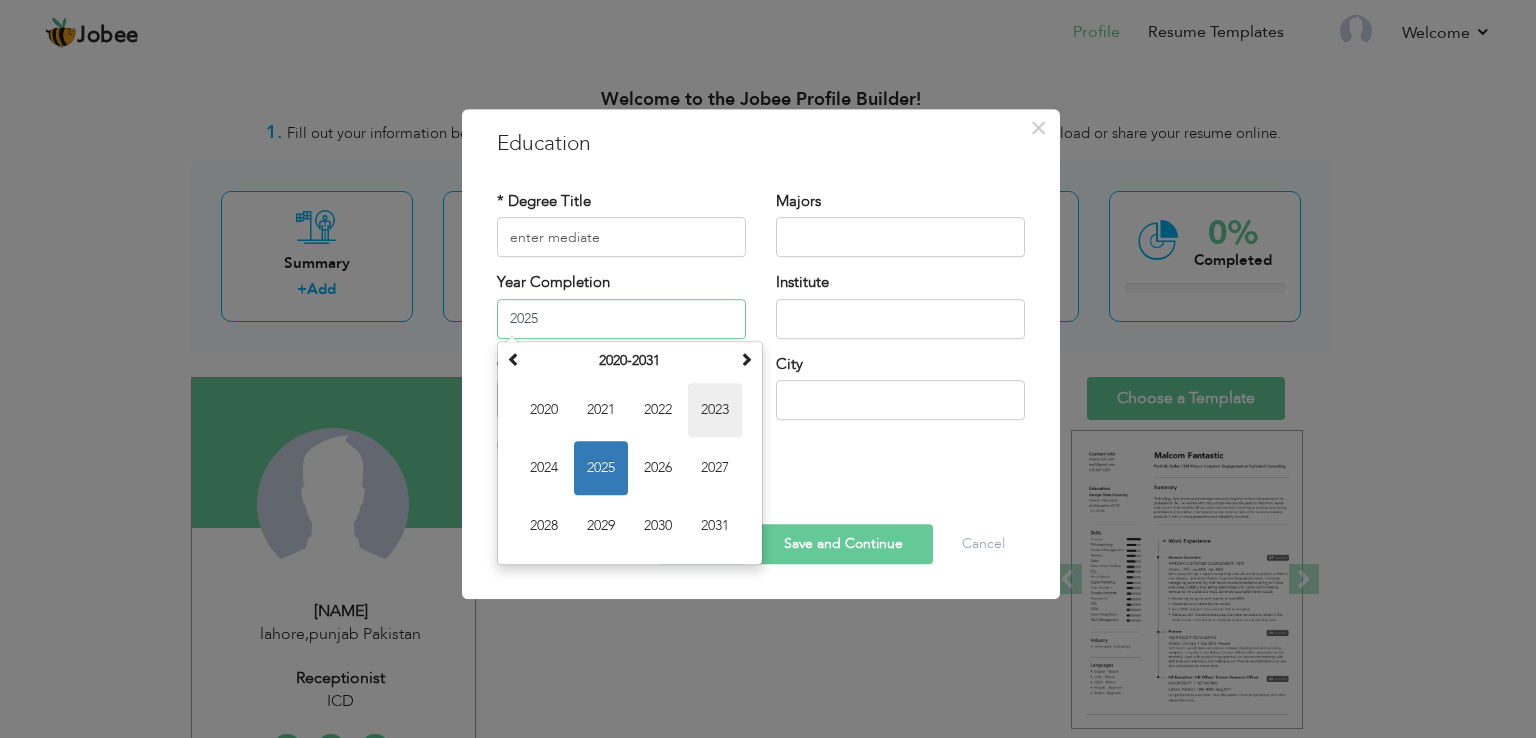 click on "2023" at bounding box center (715, 410) 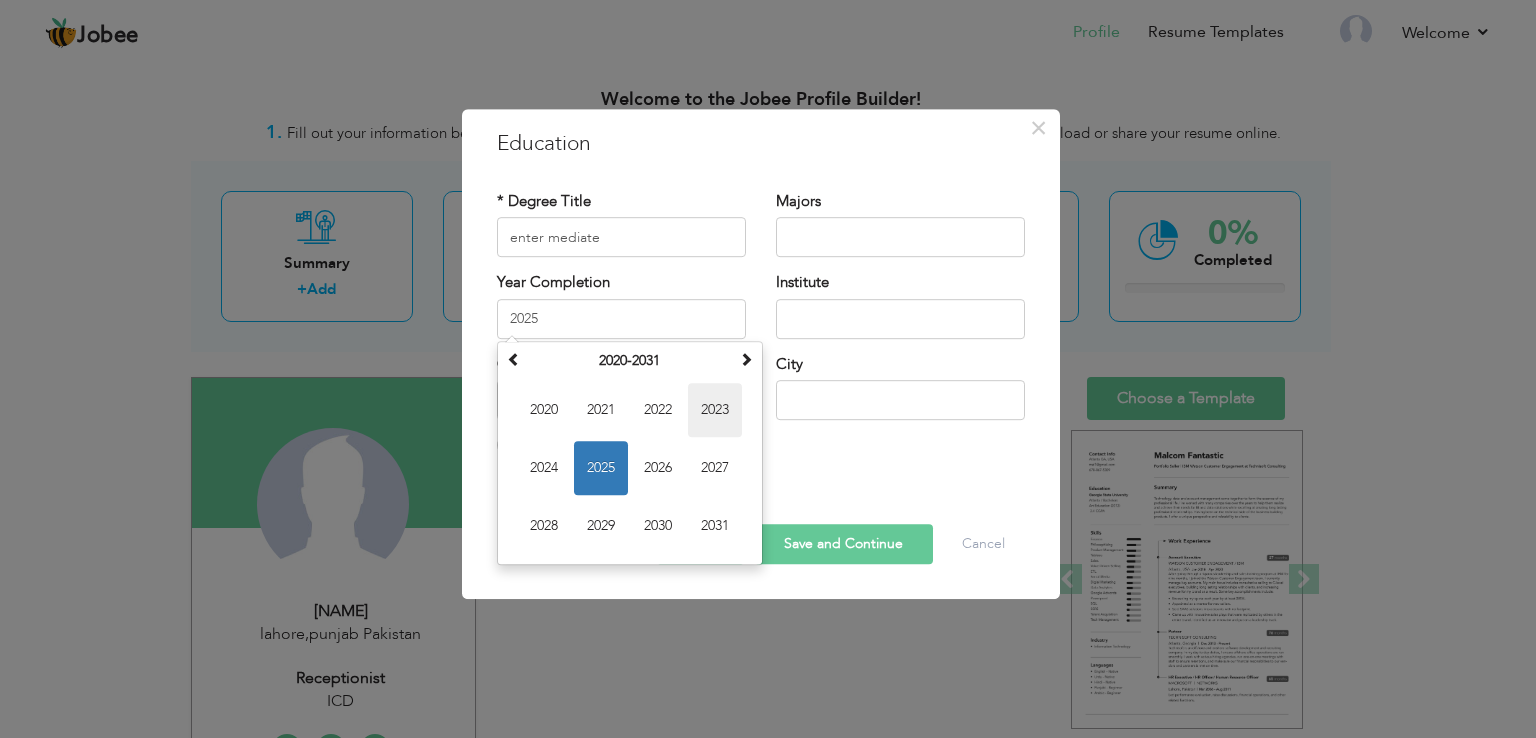 type on "2023" 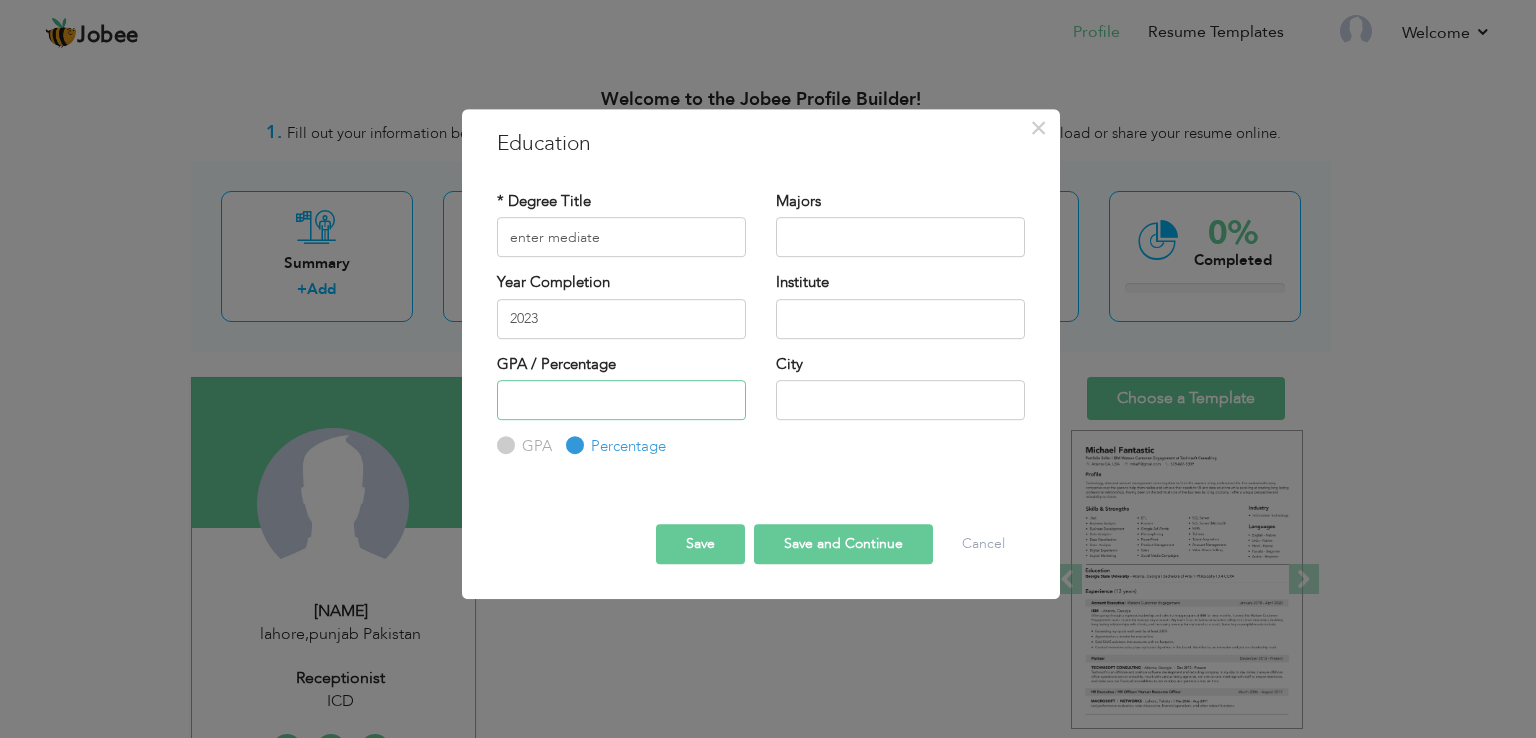 click at bounding box center [621, 400] 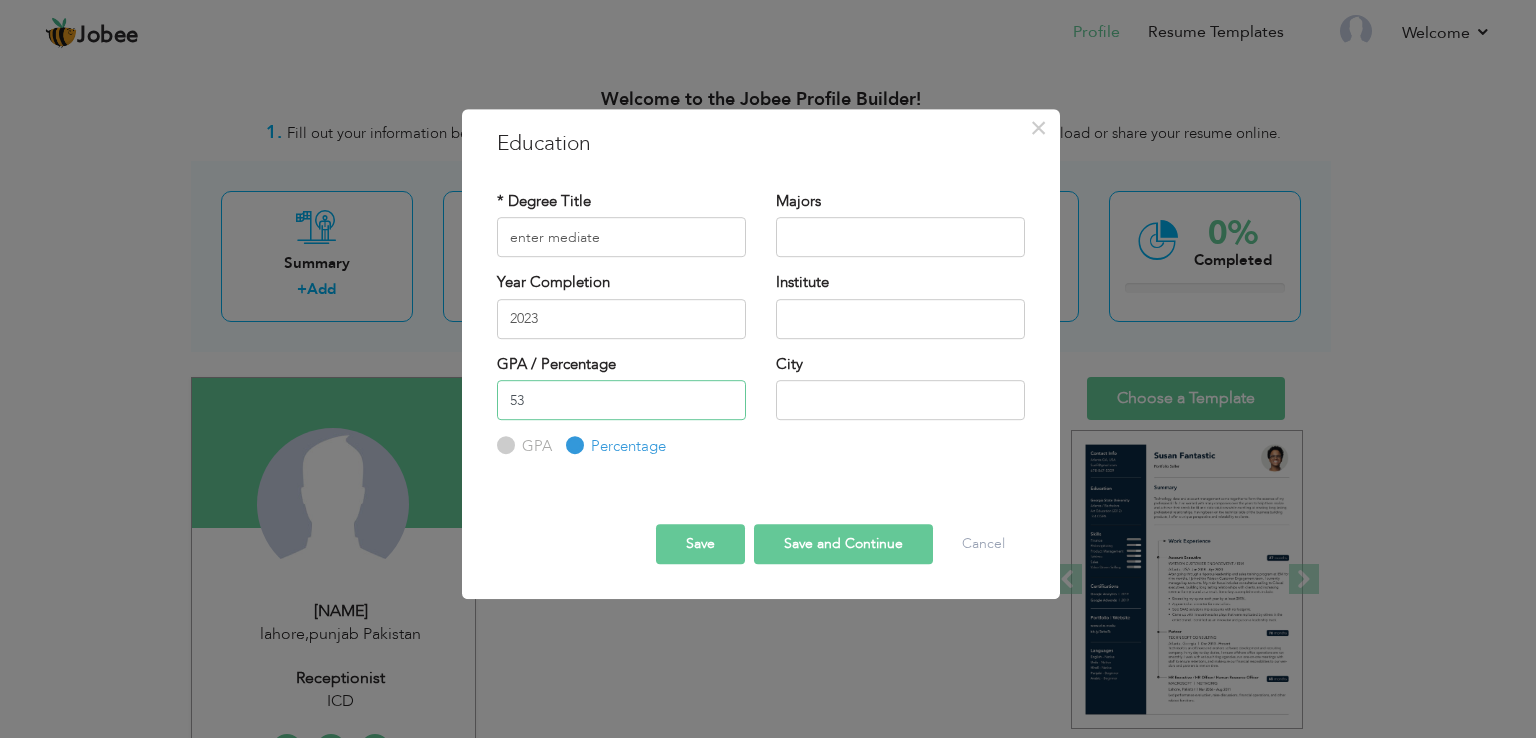 click on "53" at bounding box center (621, 400) 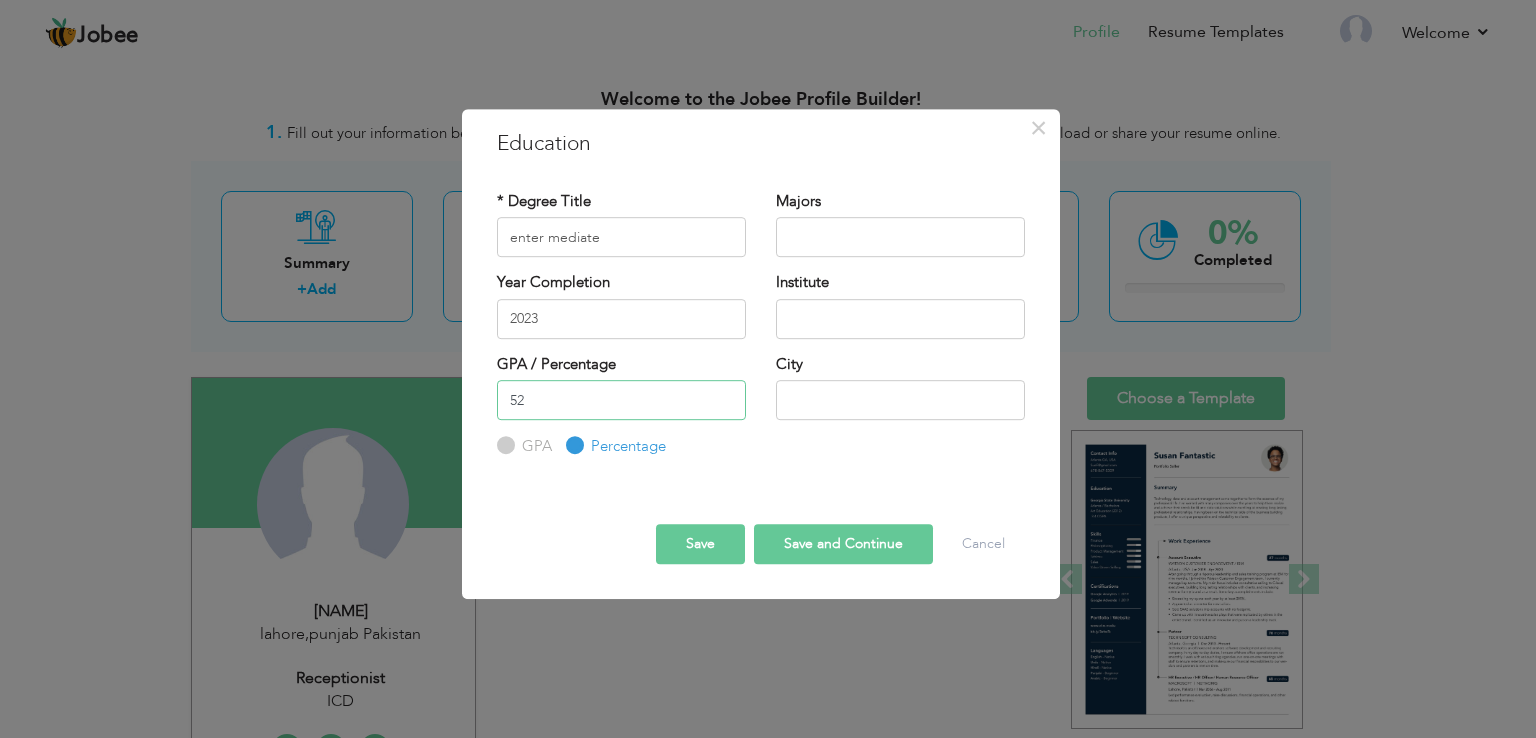 click on "52" at bounding box center (621, 400) 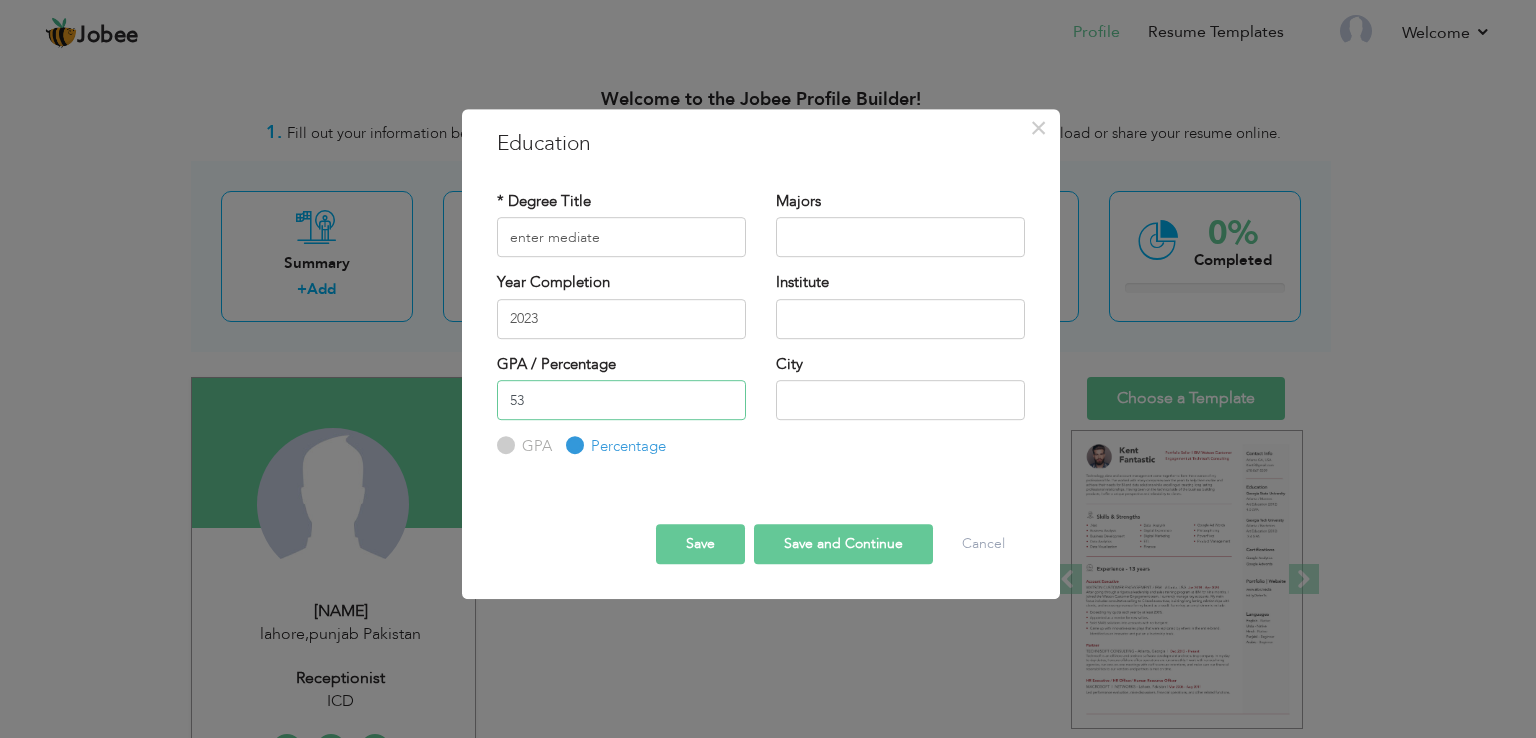 click on "53" at bounding box center [621, 400] 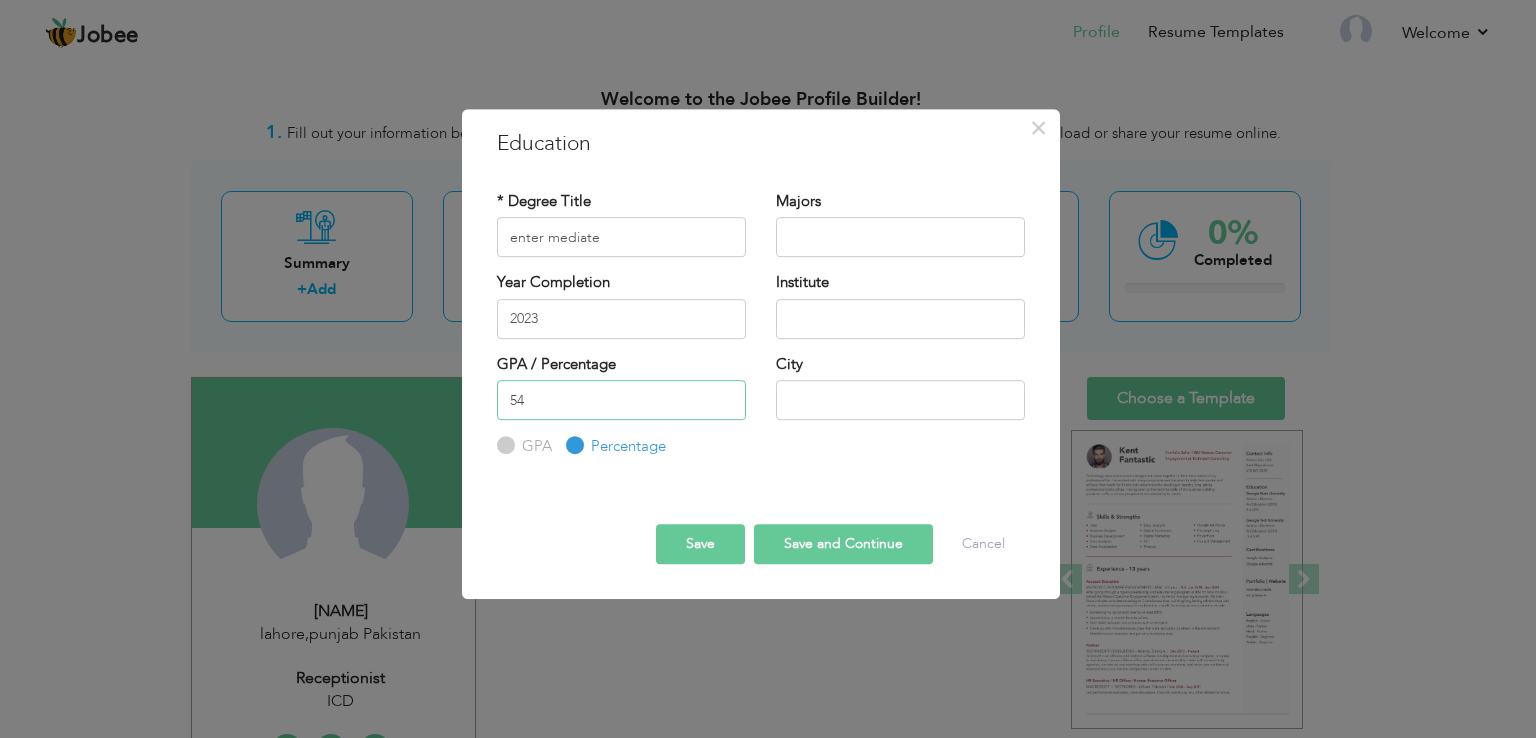 type on "54" 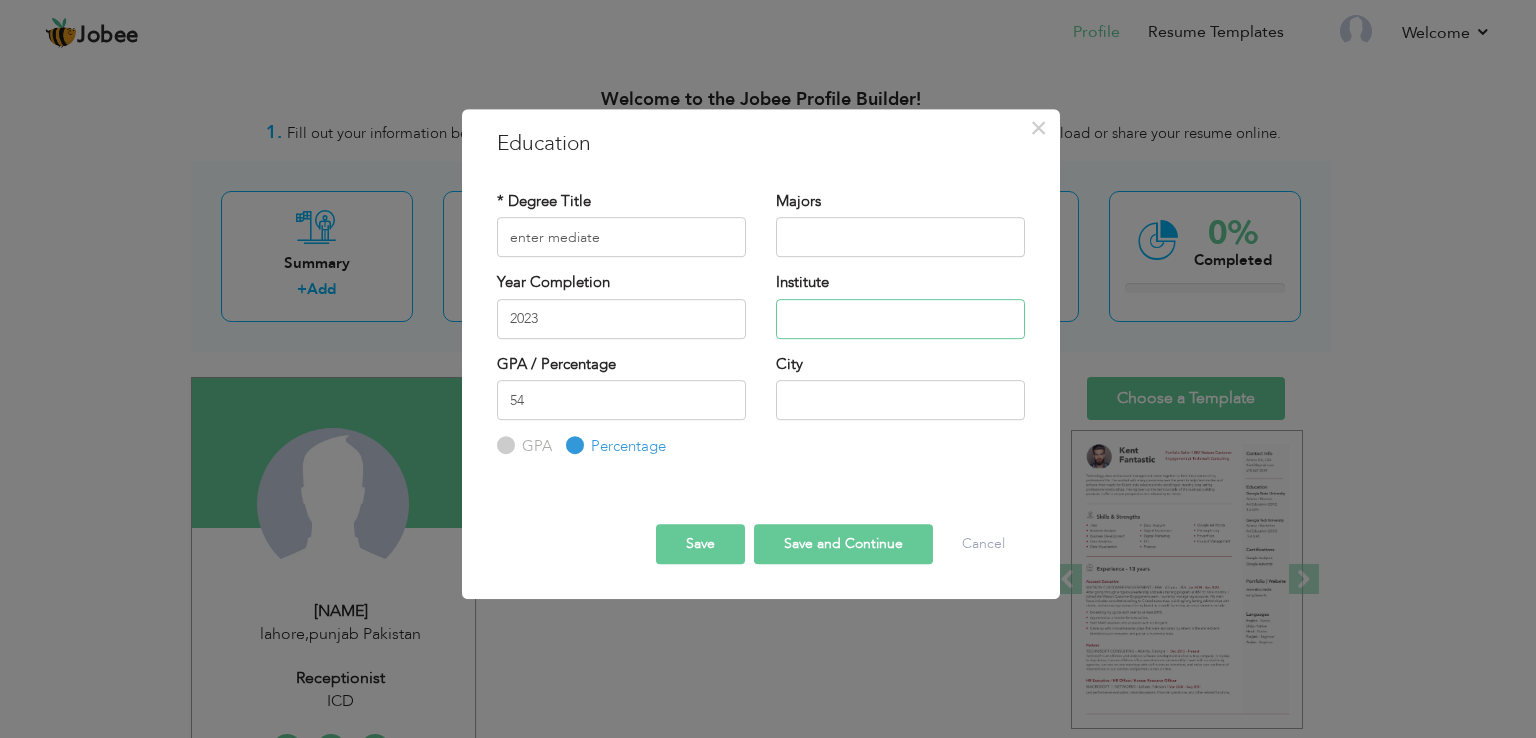 click at bounding box center [900, 319] 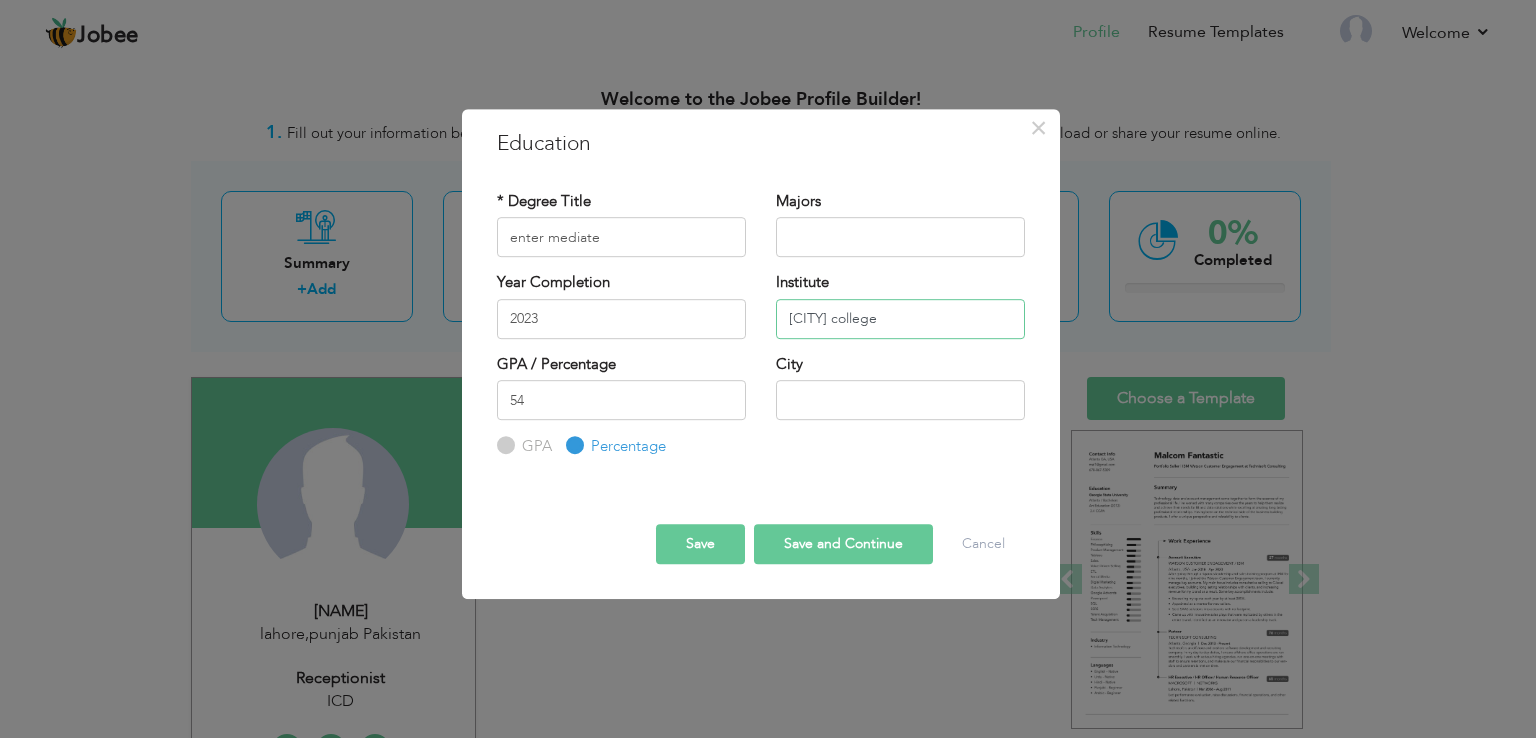 type on "Punjab college" 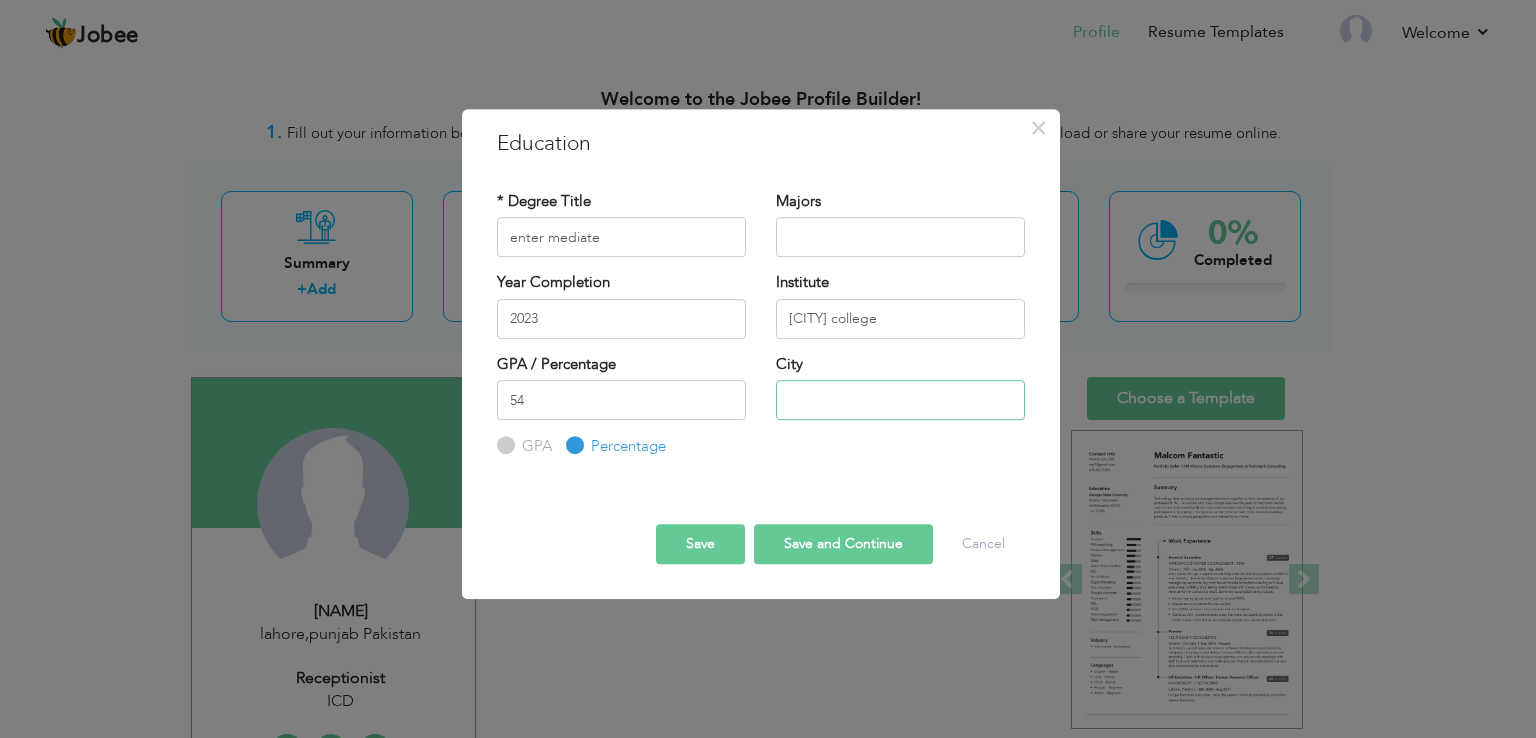 click at bounding box center [900, 400] 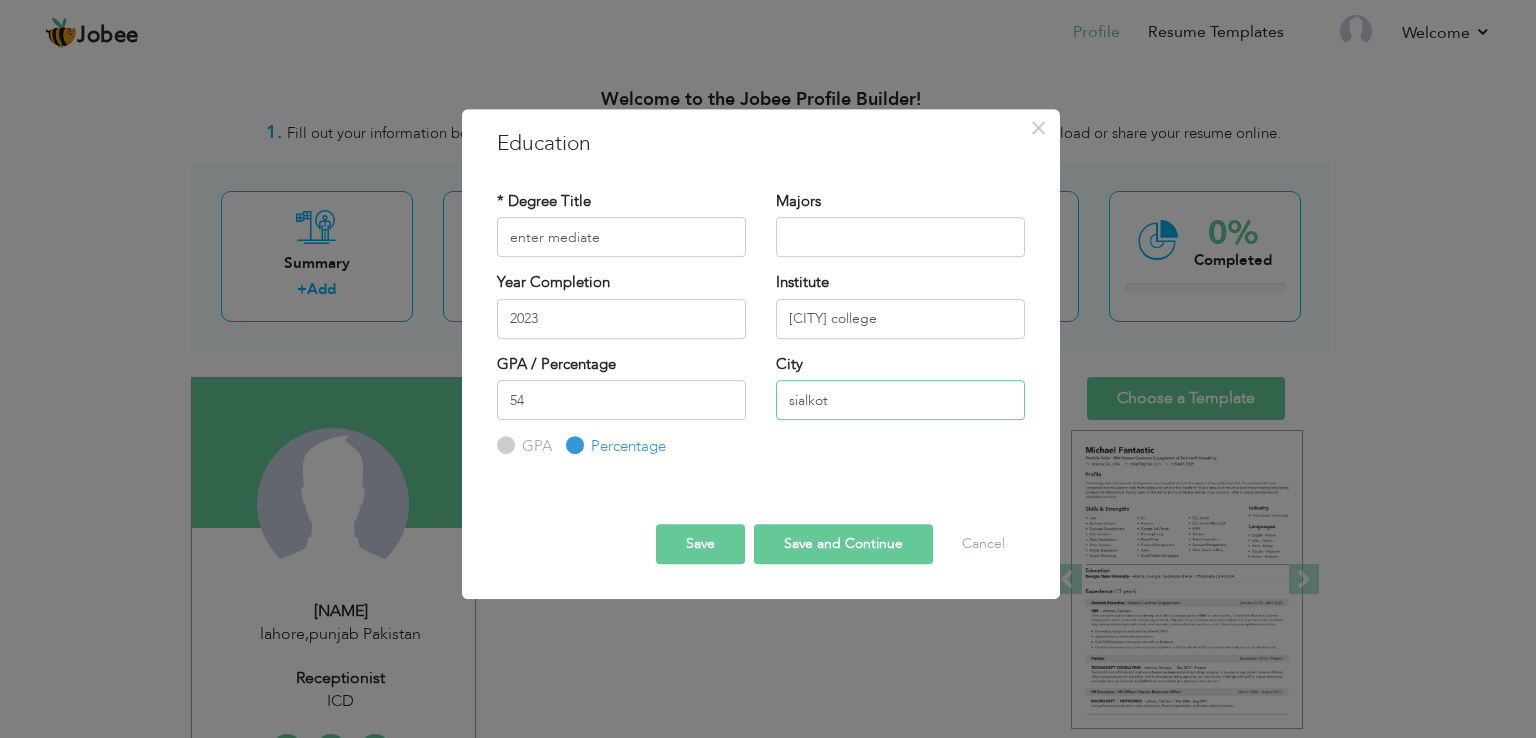 type on "sialkot" 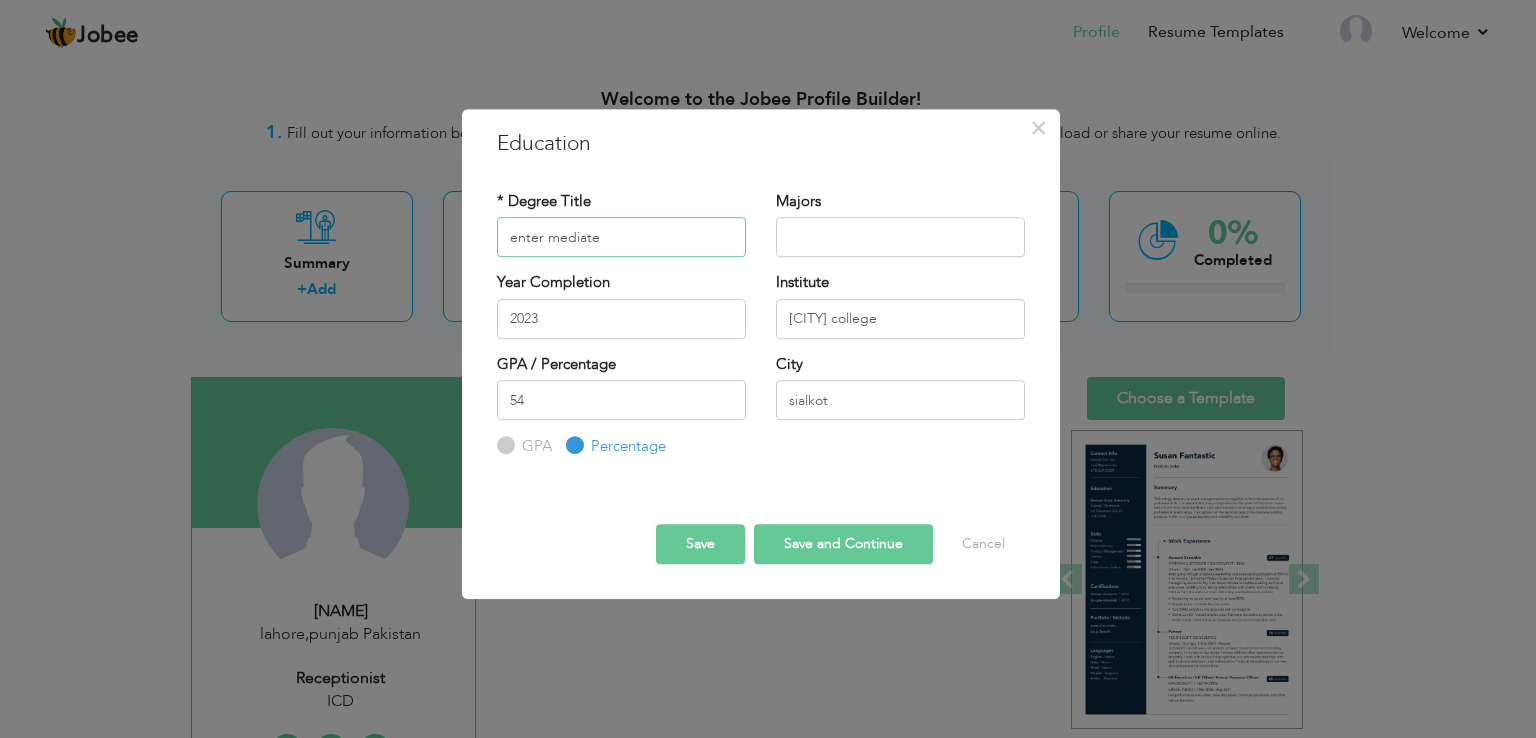 click on "enter mediate" at bounding box center [621, 237] 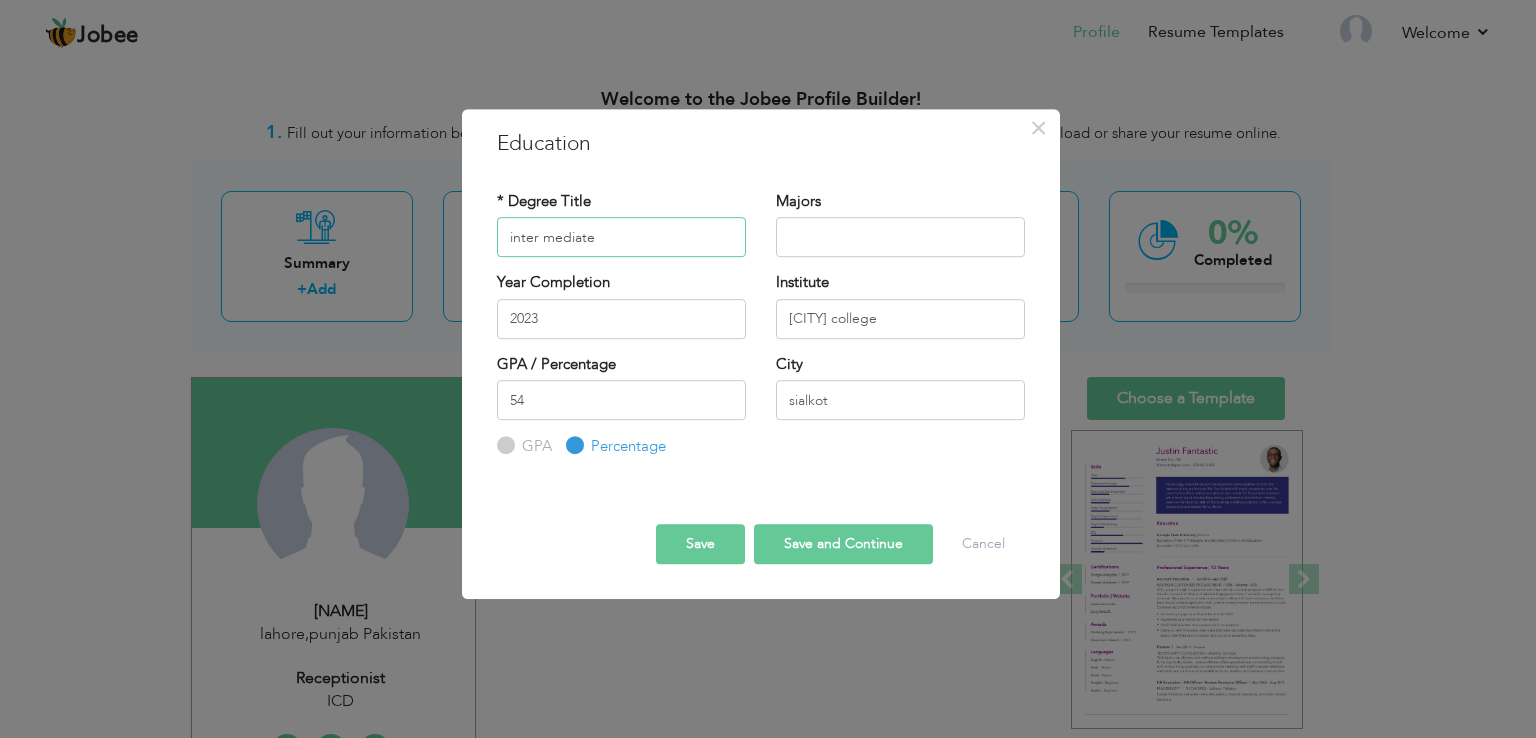click on "inter mediate" at bounding box center [621, 237] 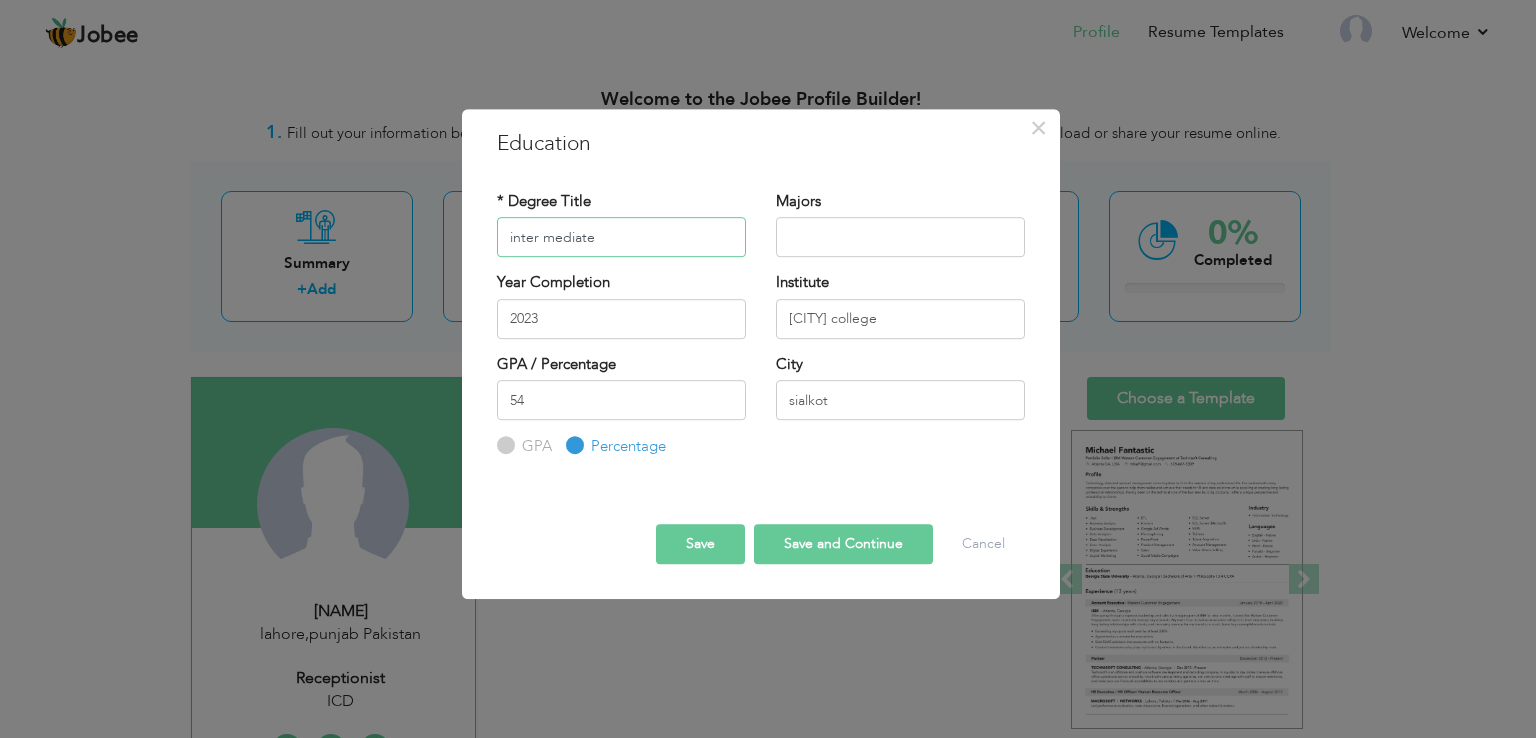 type on "inter mediate" 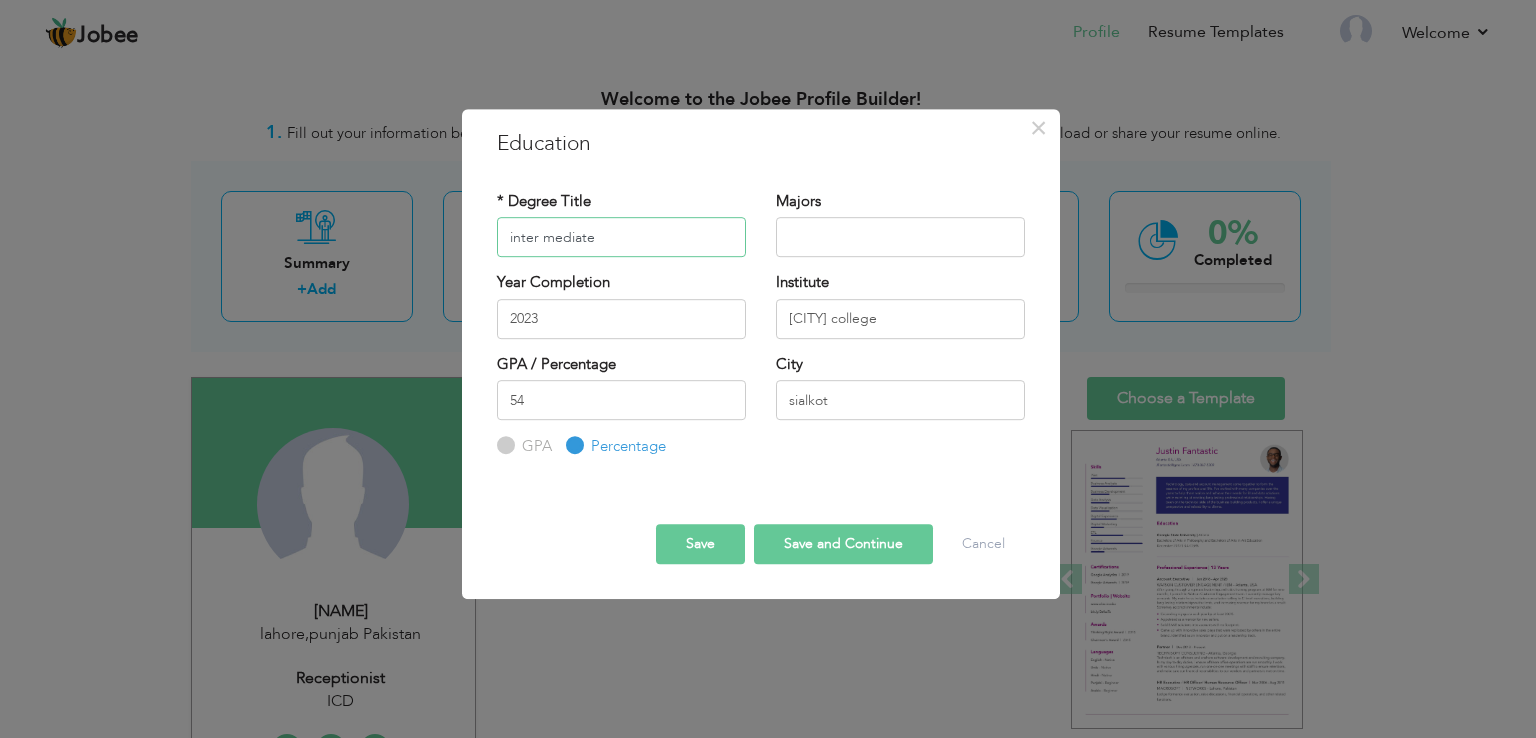 drag, startPoint x: 620, startPoint y: 236, endPoint x: 856, endPoint y: 531, distance: 377.78433 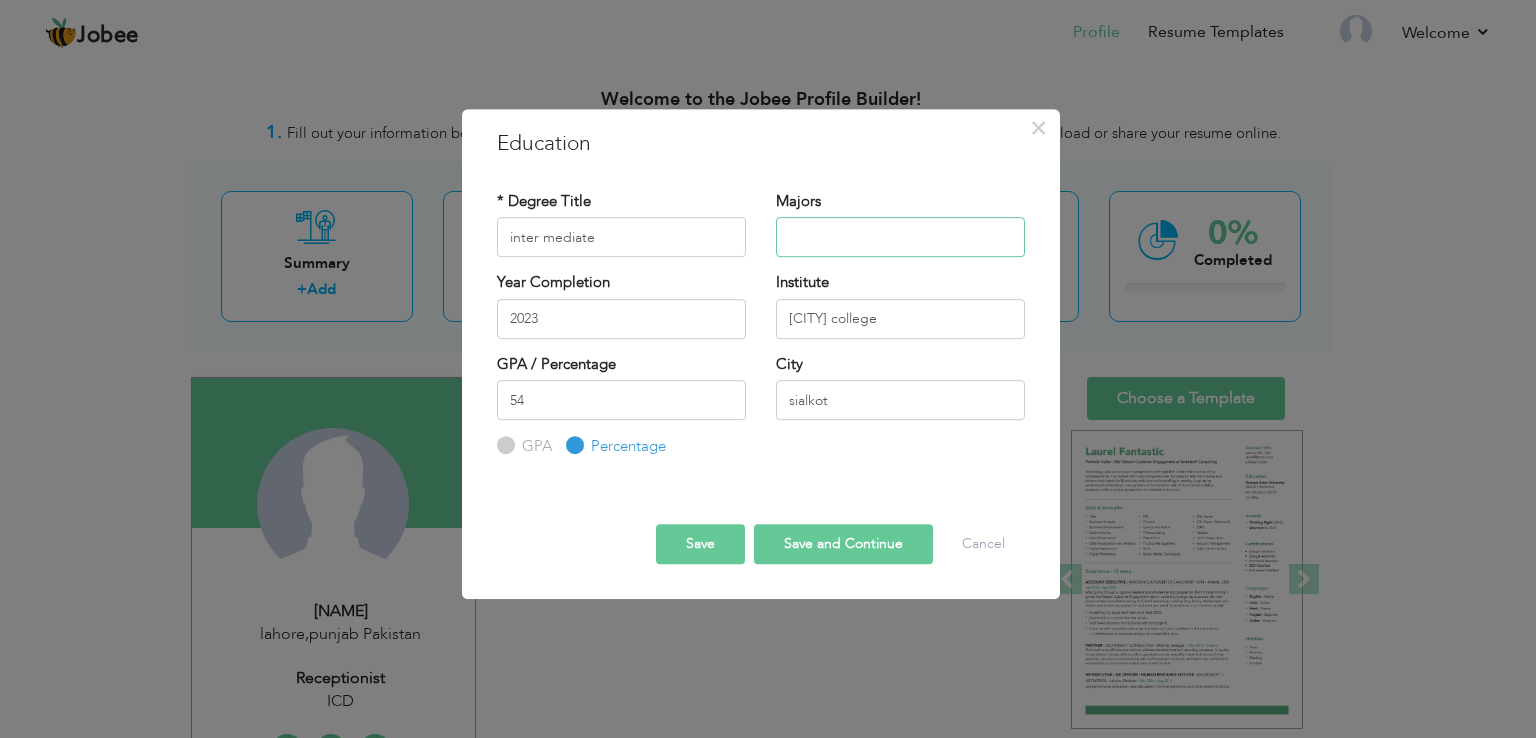 click at bounding box center (900, 237) 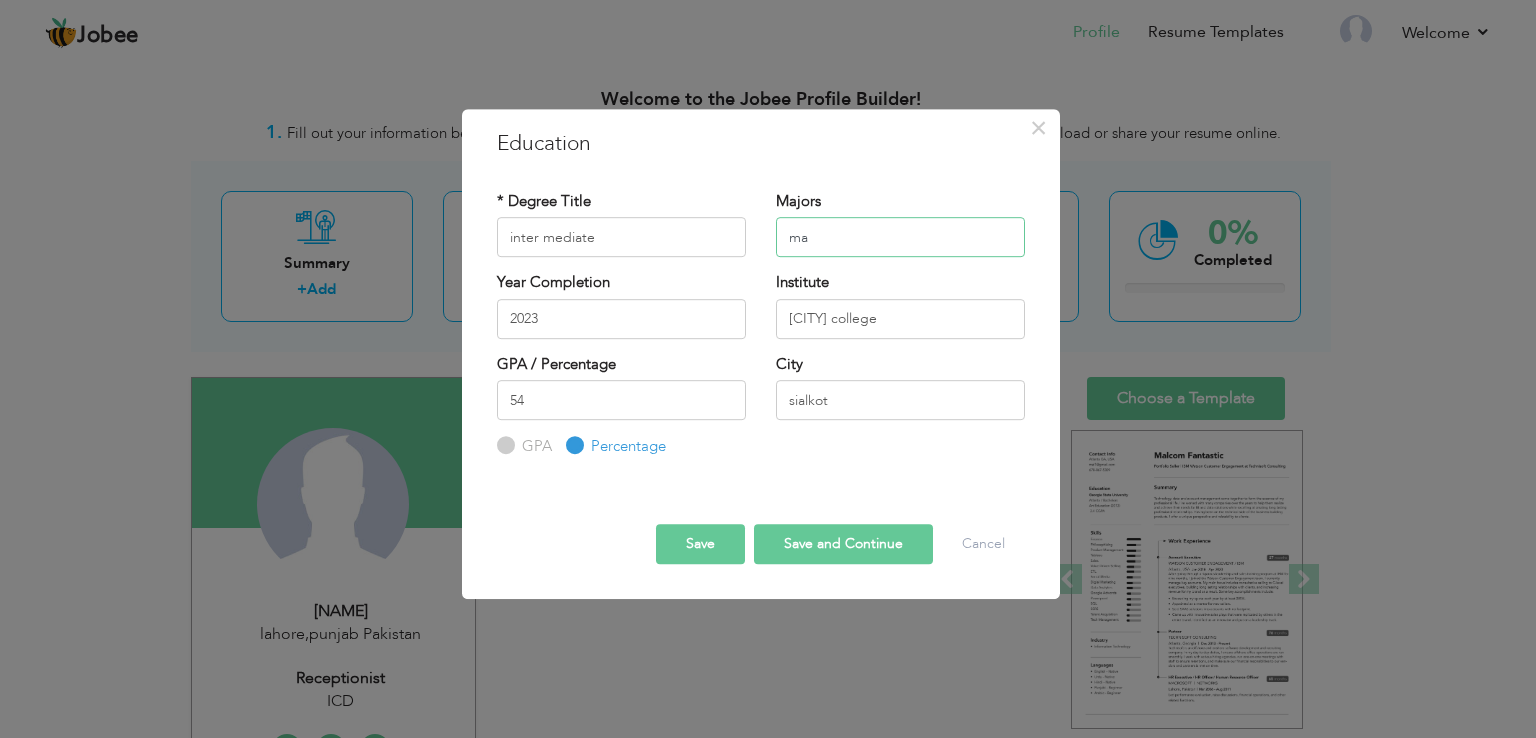 type on "m" 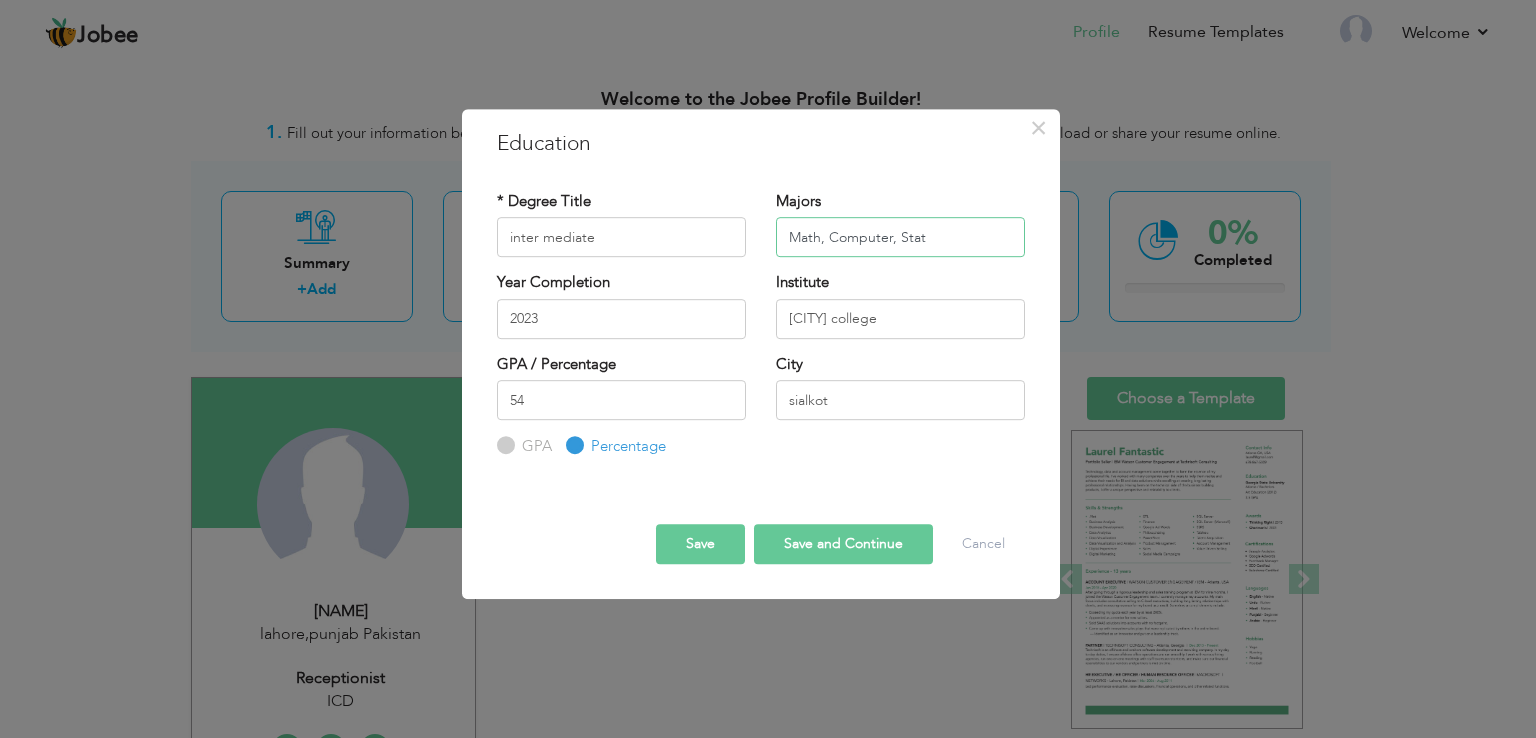type on "Math, Computer, Stat" 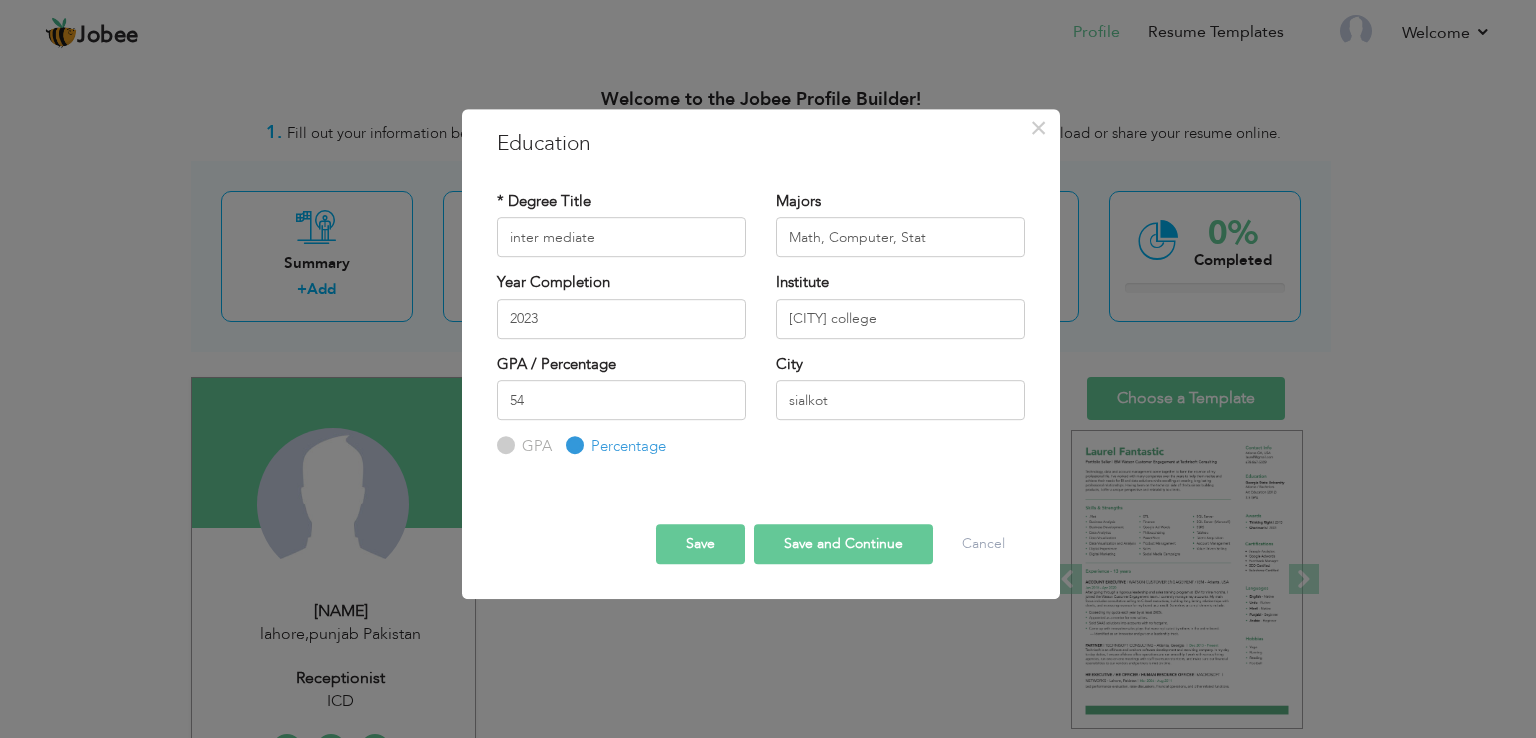 click on "Save and Continue" at bounding box center (843, 544) 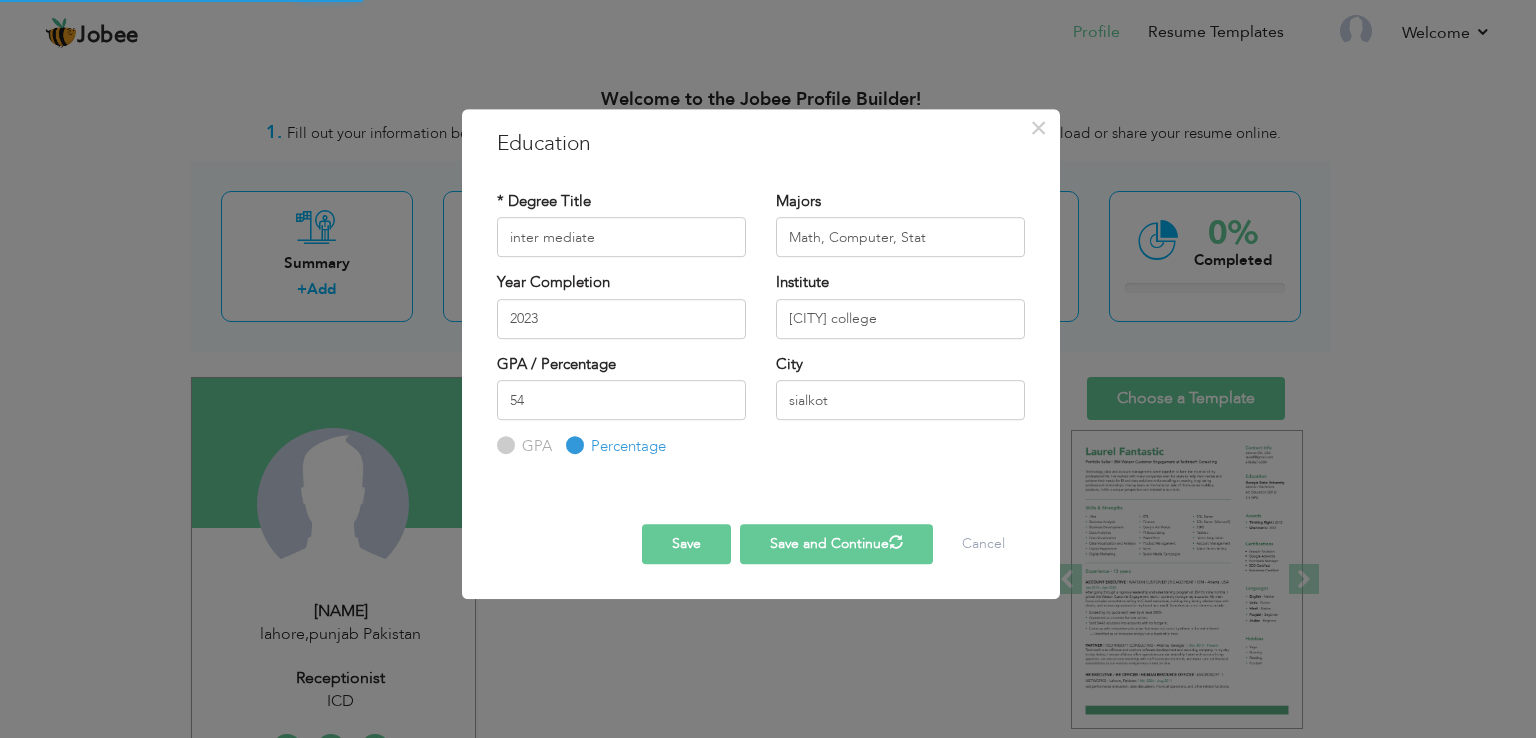 type 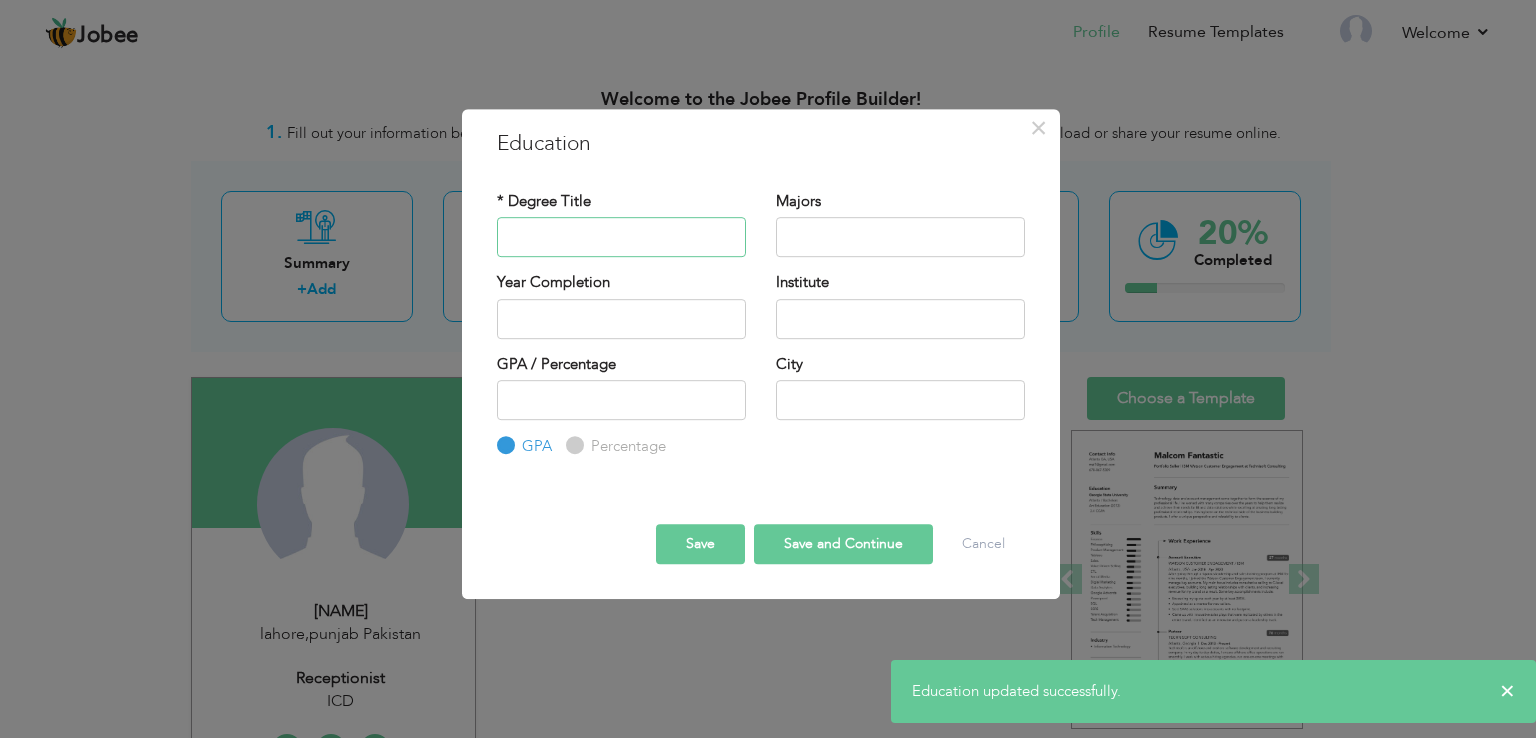 click at bounding box center [621, 237] 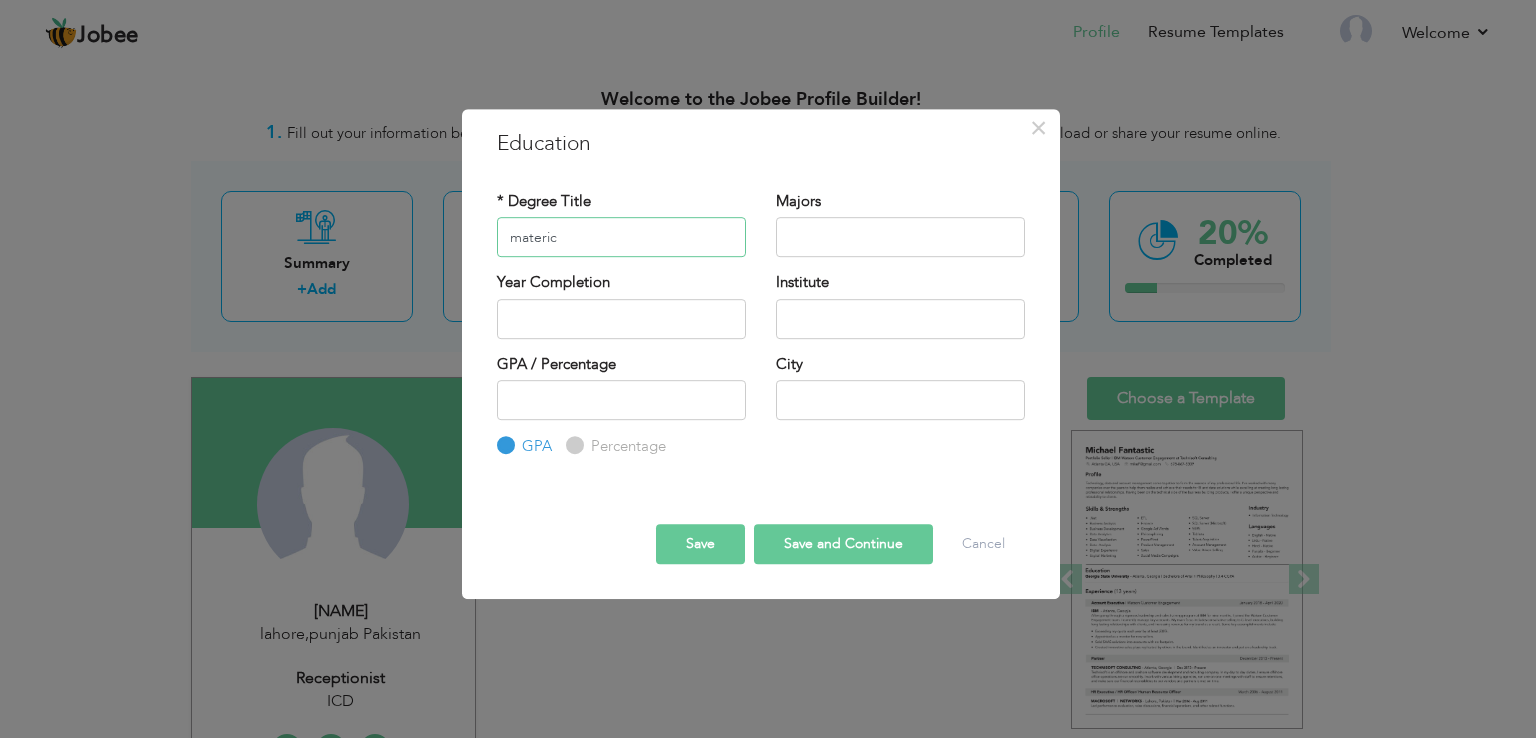 click on "materic" at bounding box center (621, 237) 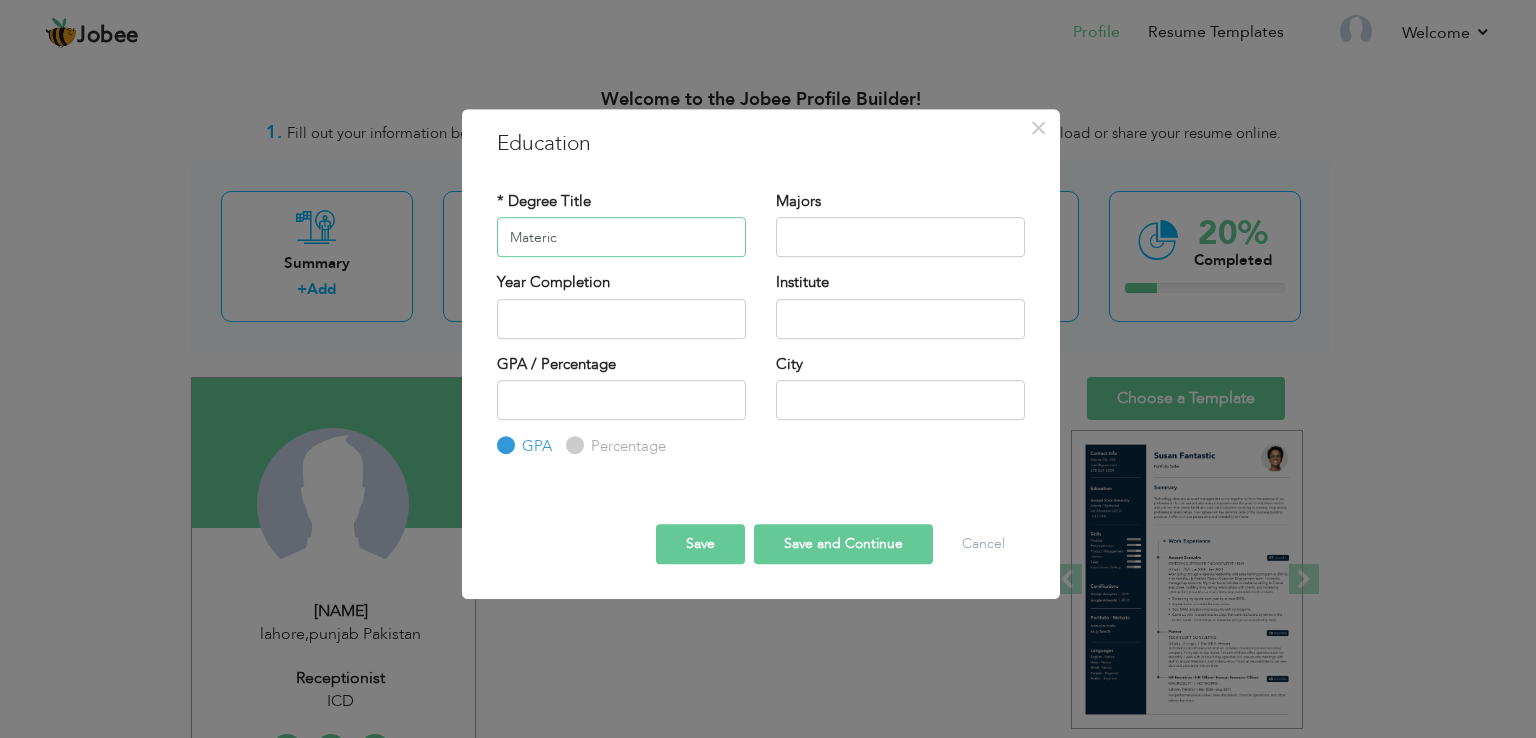 type on "Materic" 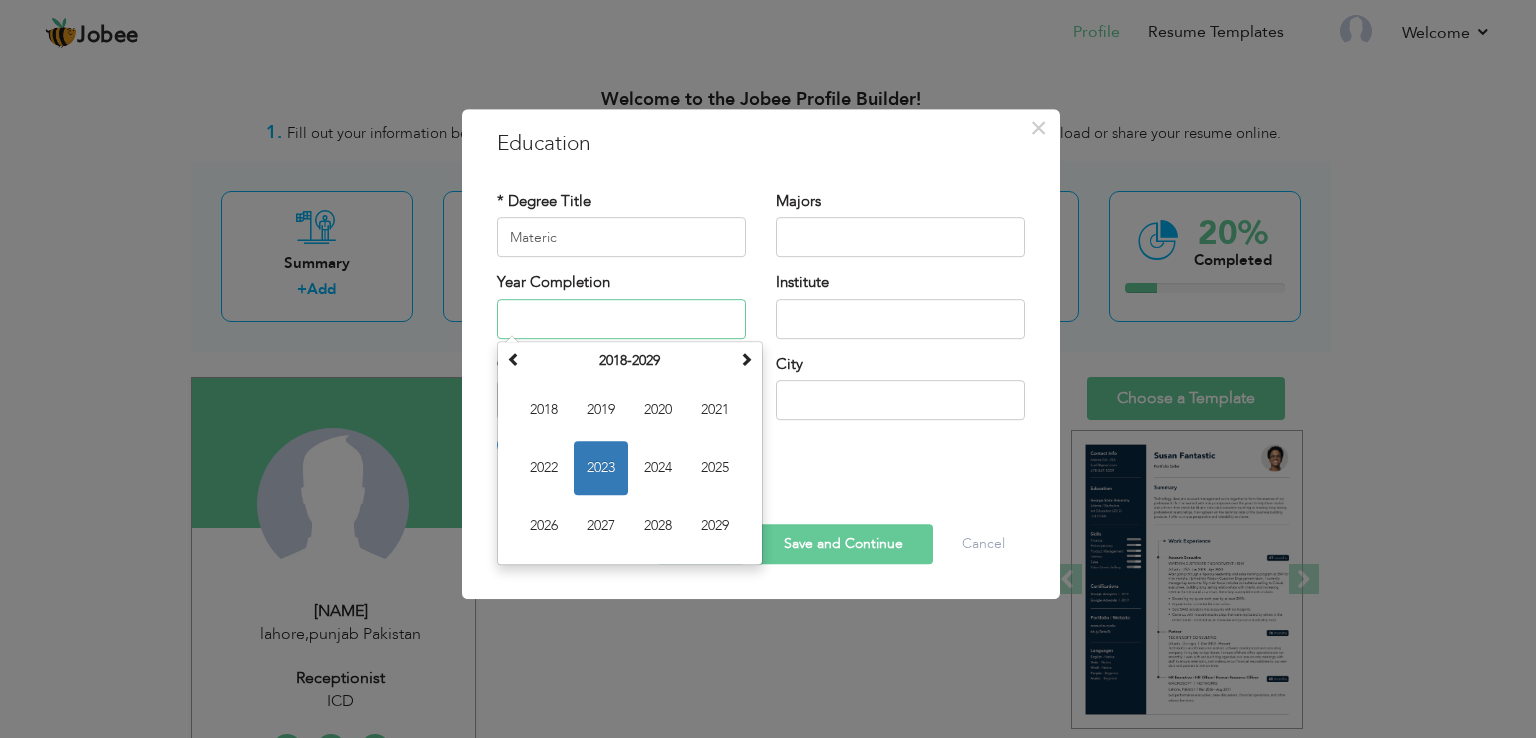click at bounding box center (621, 319) 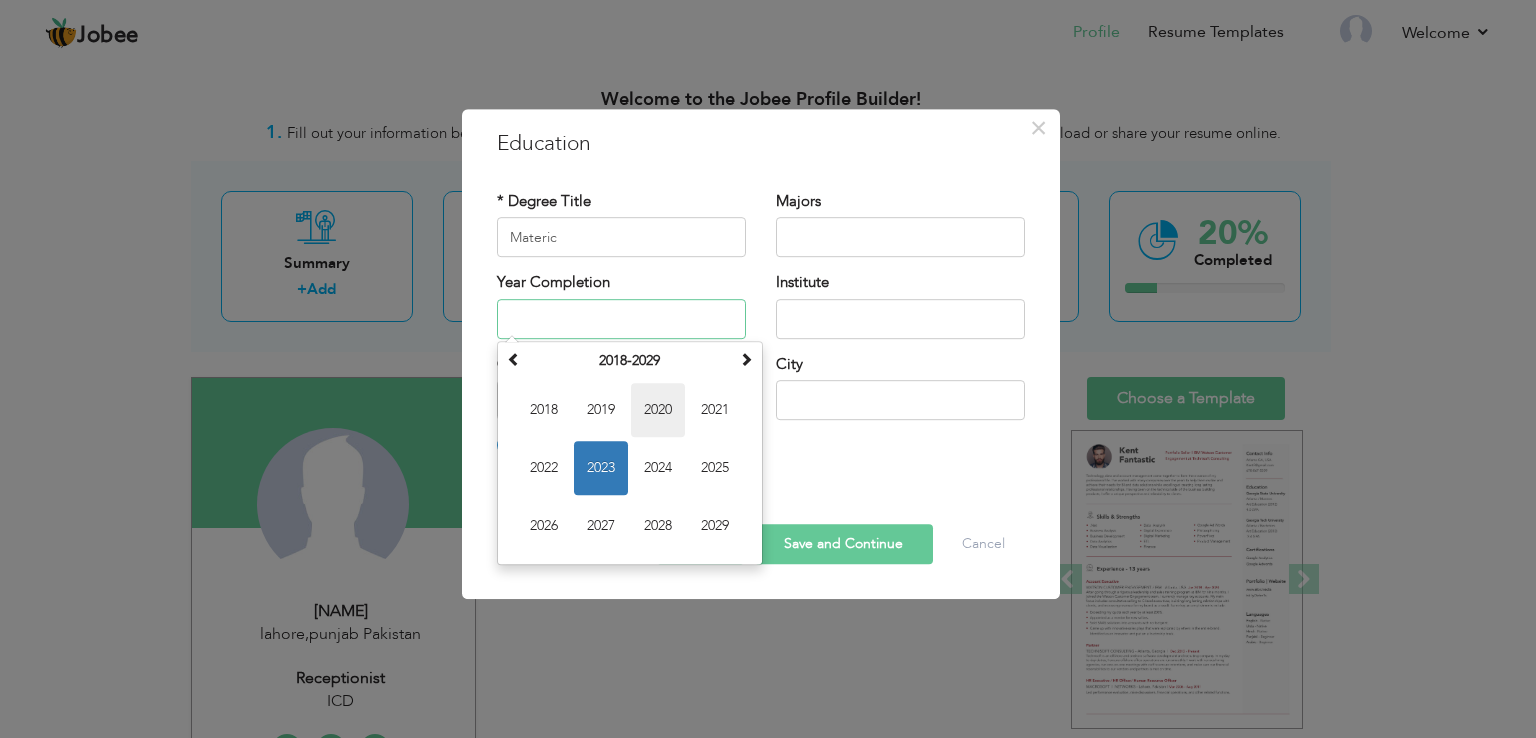 click on "2020" at bounding box center (658, 410) 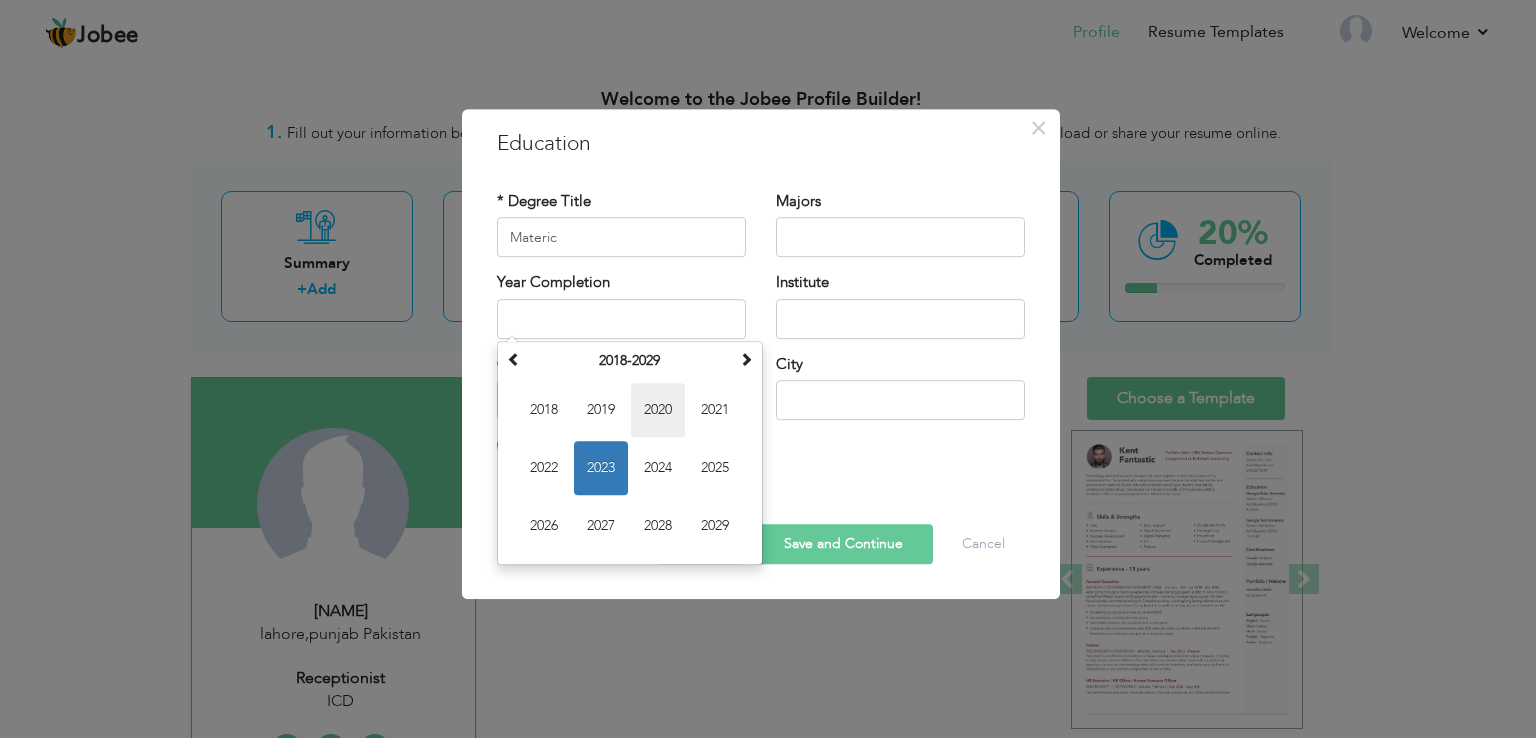 type on "2020" 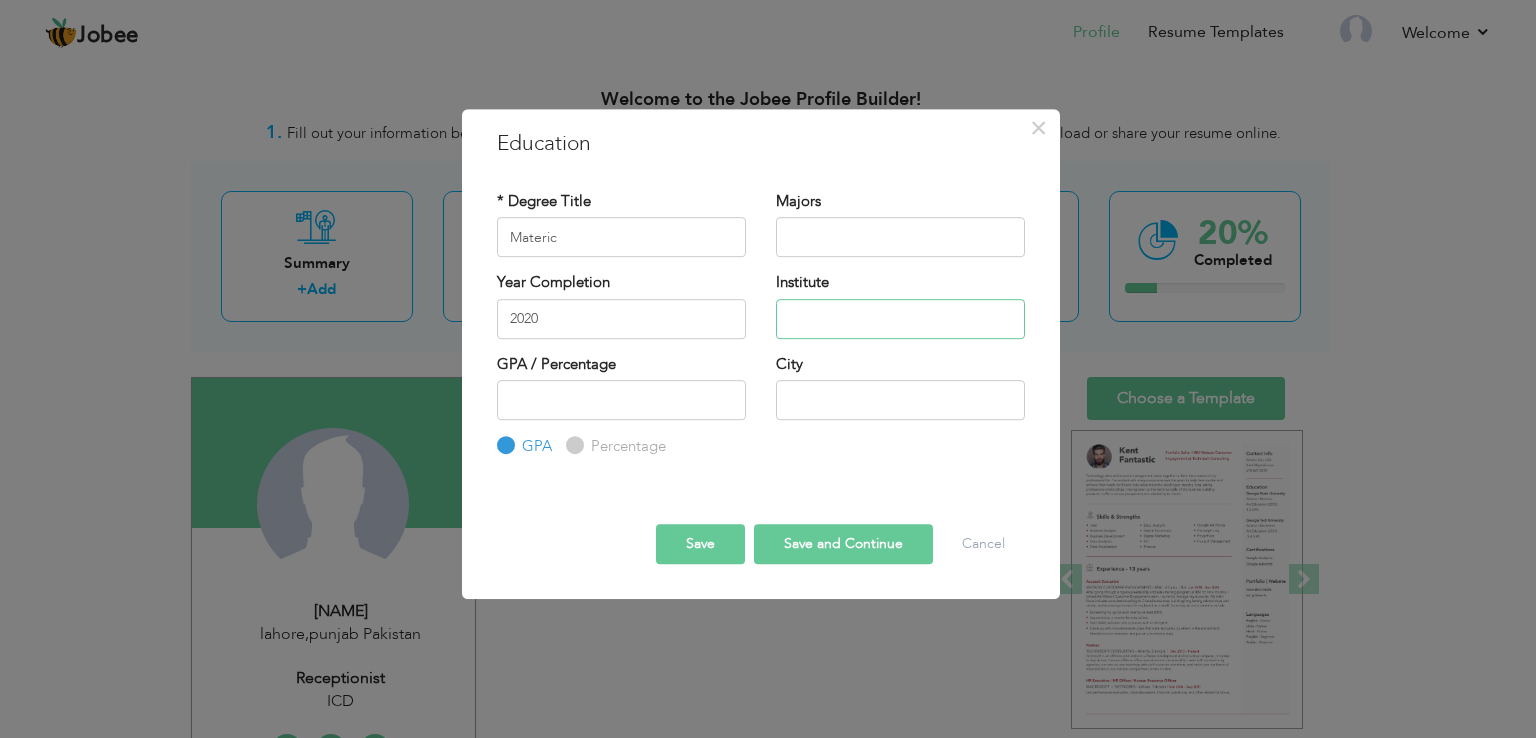 click at bounding box center (900, 319) 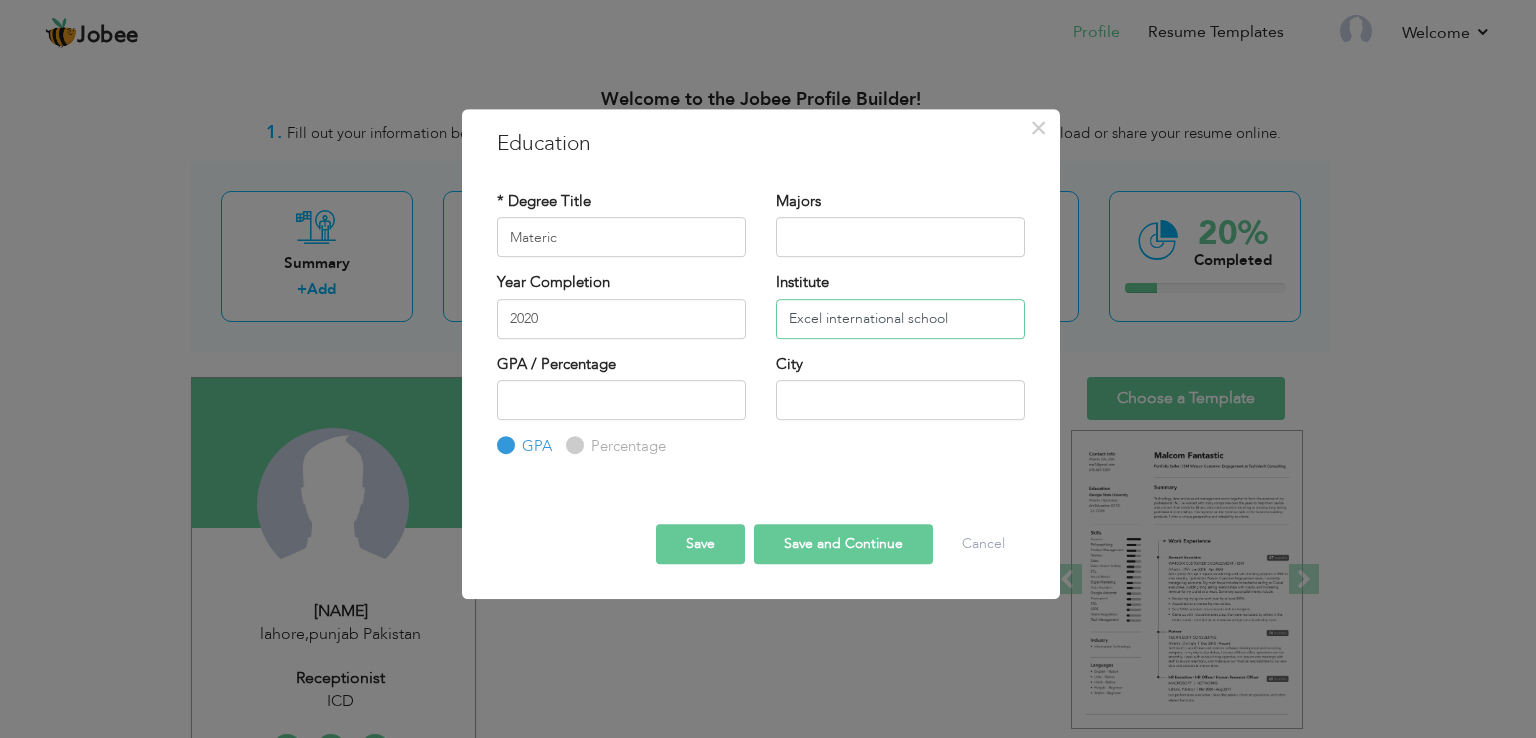 type on "Excel international school" 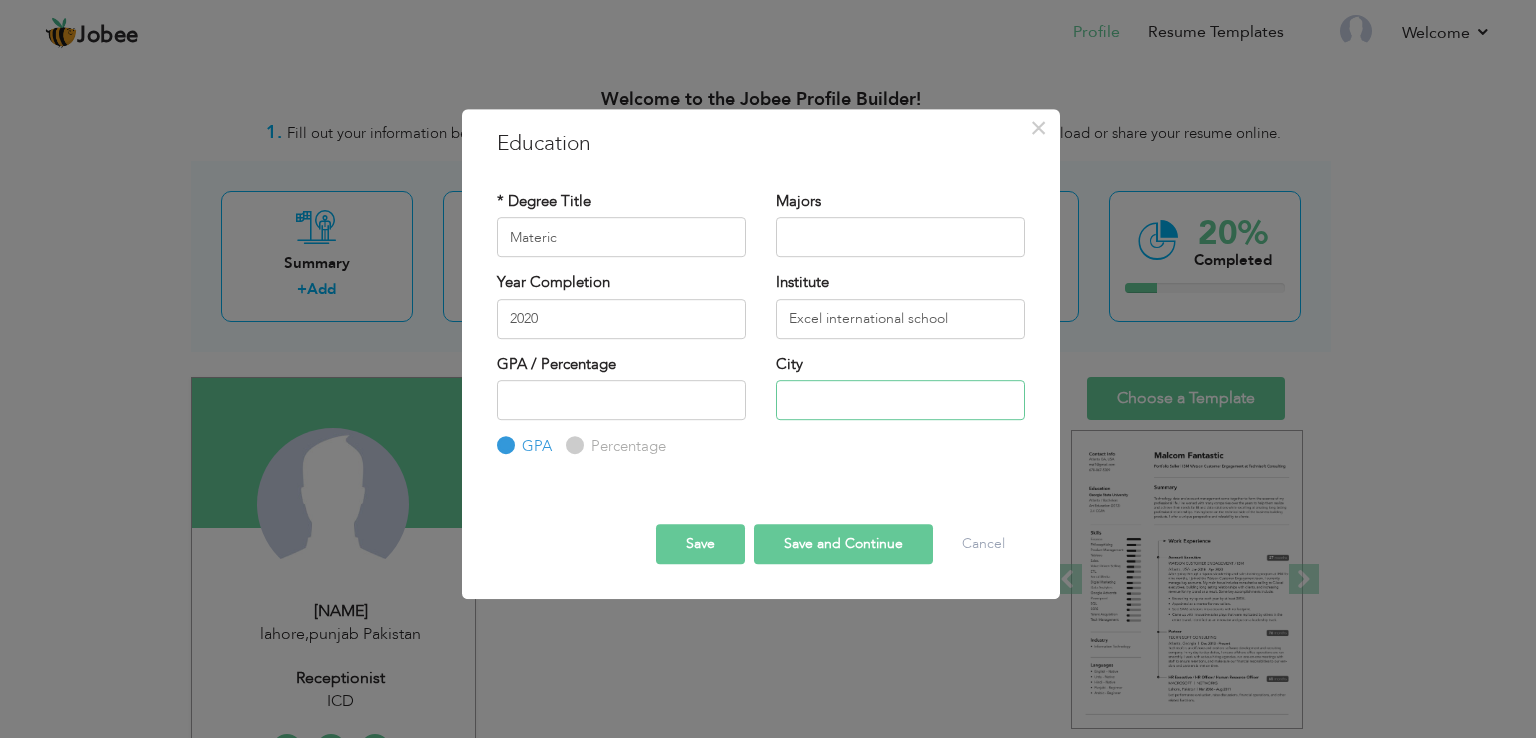 click at bounding box center (900, 400) 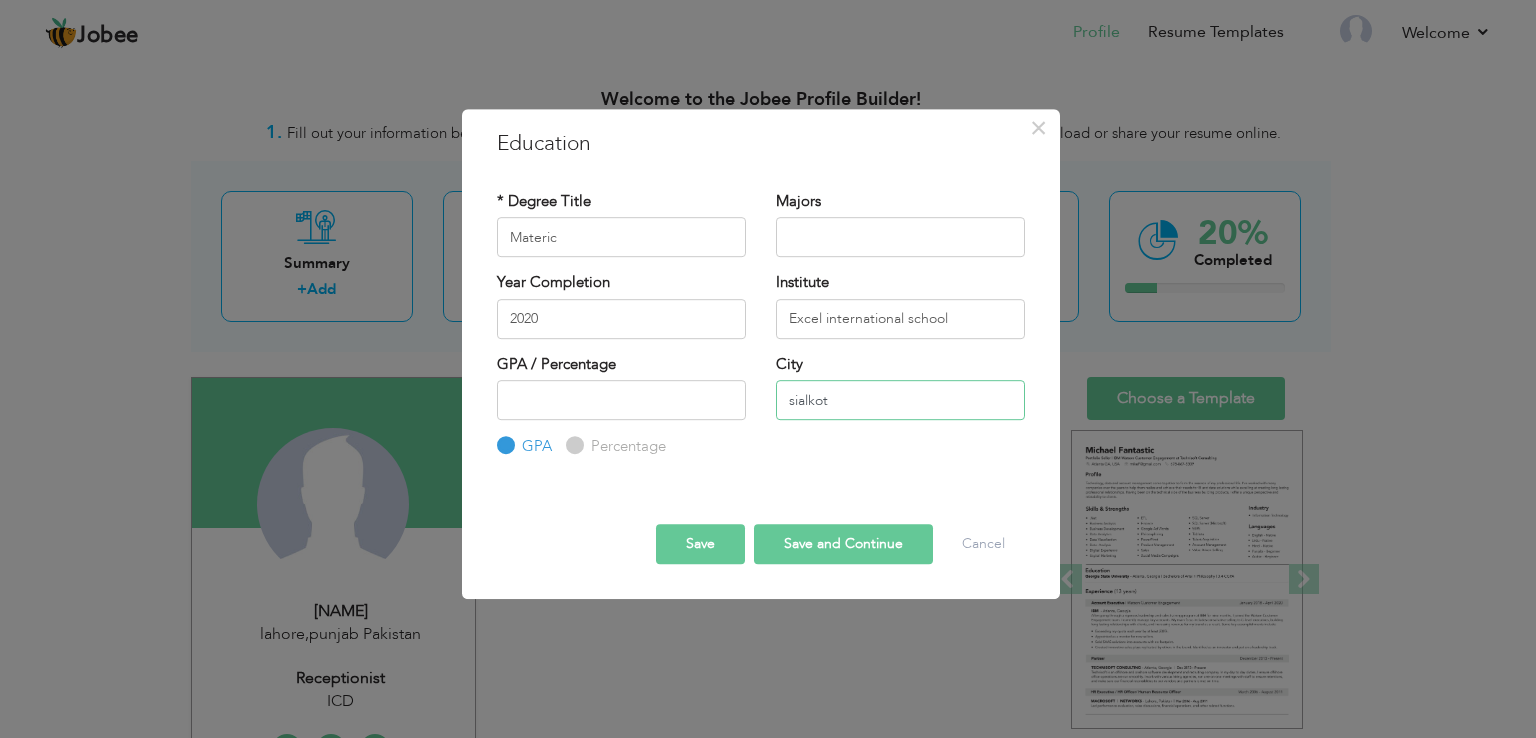 type on "sialkot" 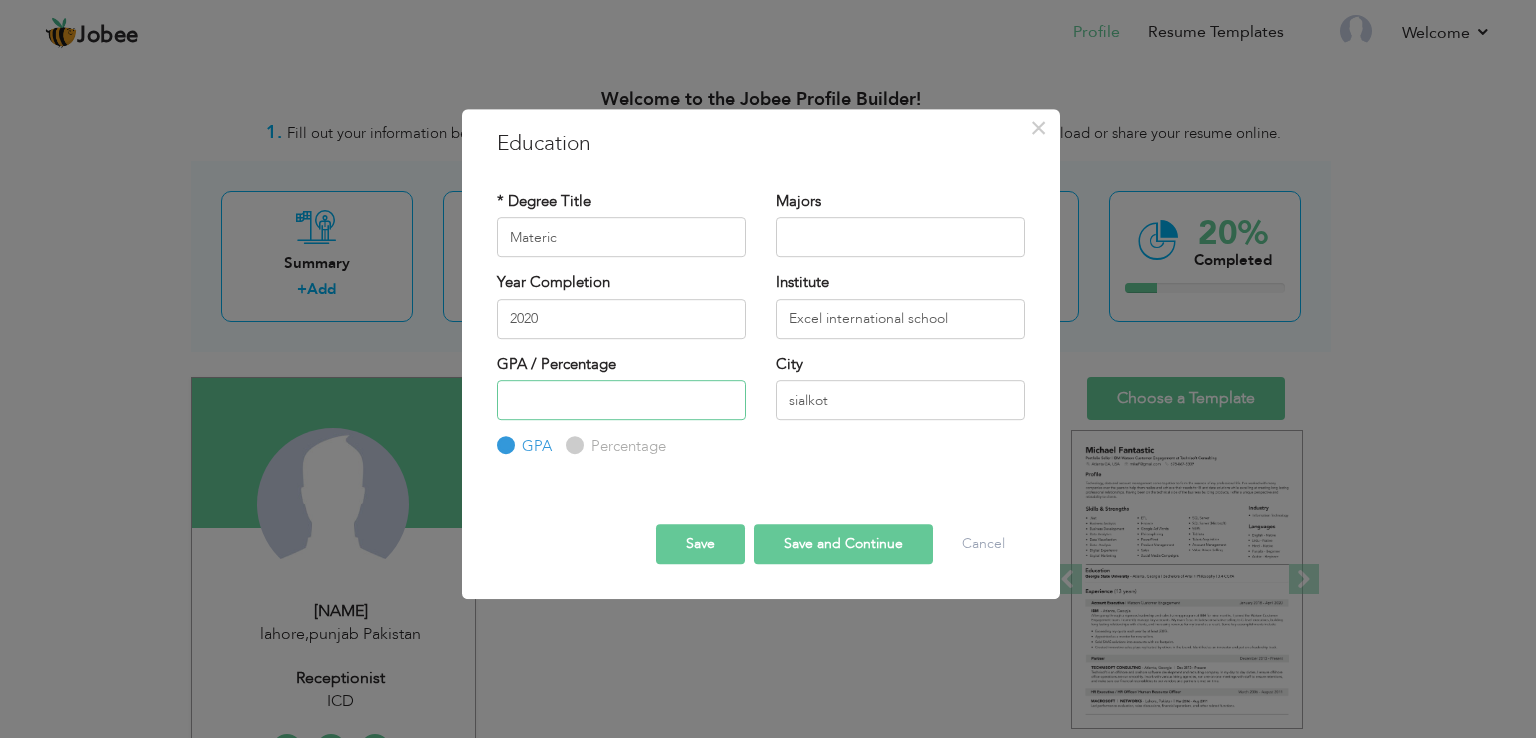 click at bounding box center (621, 400) 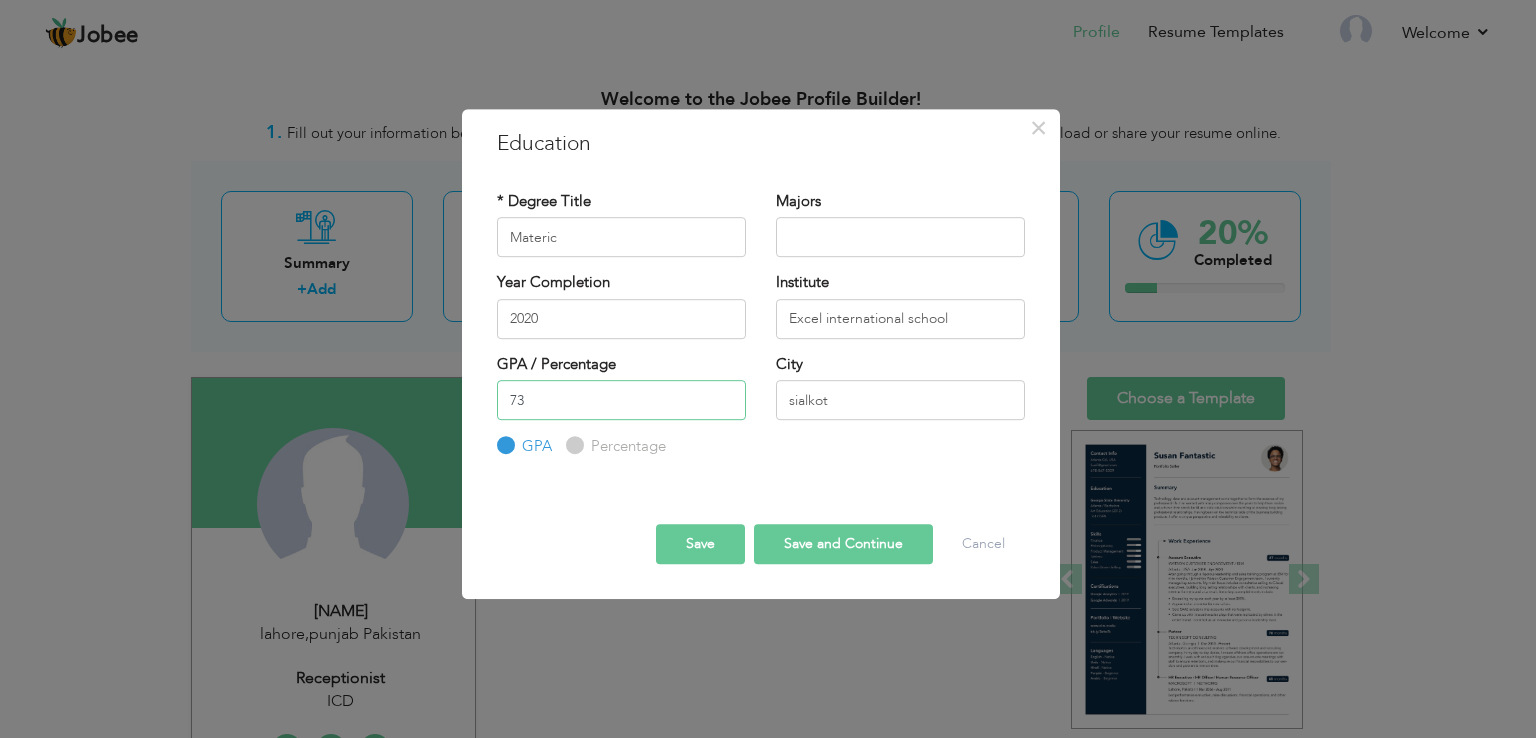 type on "73" 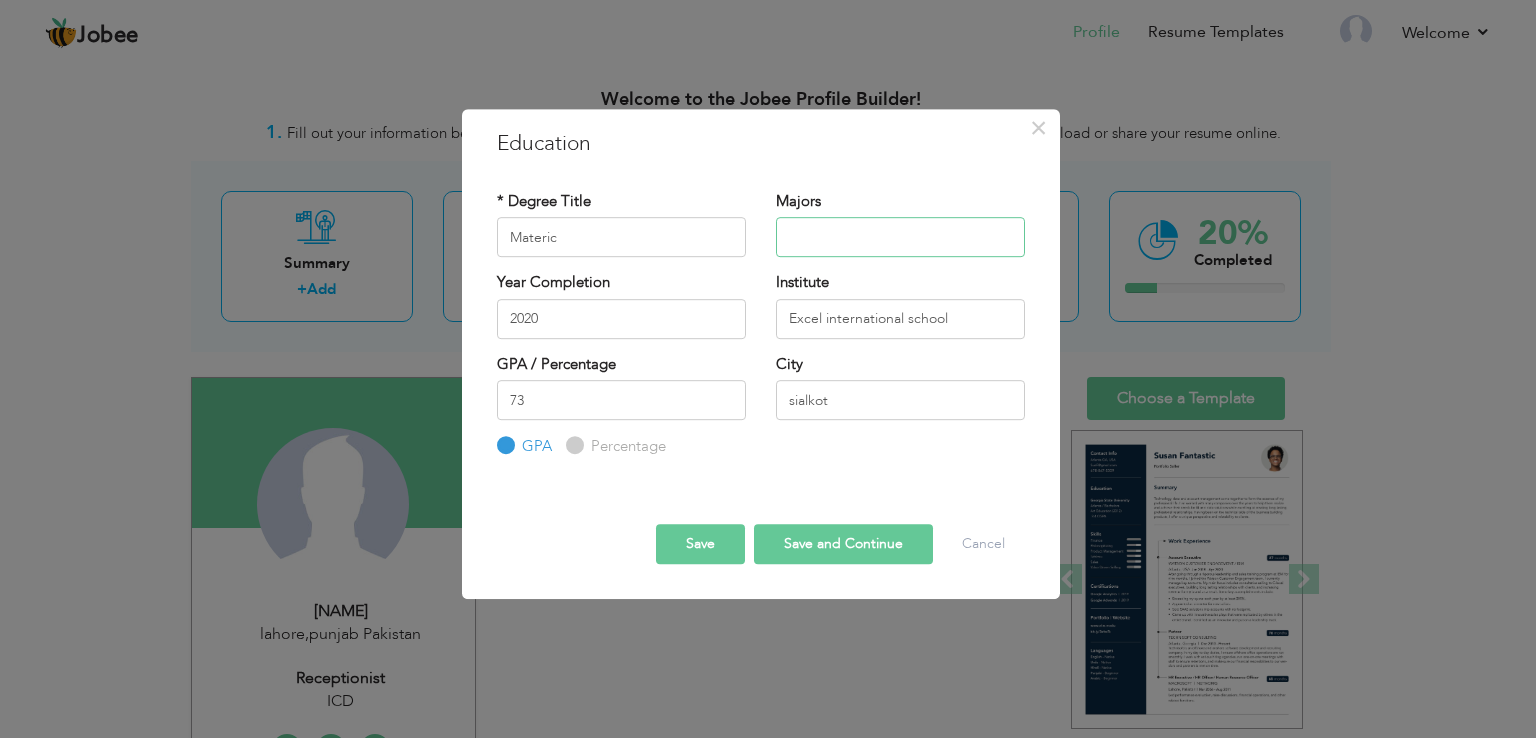 click at bounding box center (900, 237) 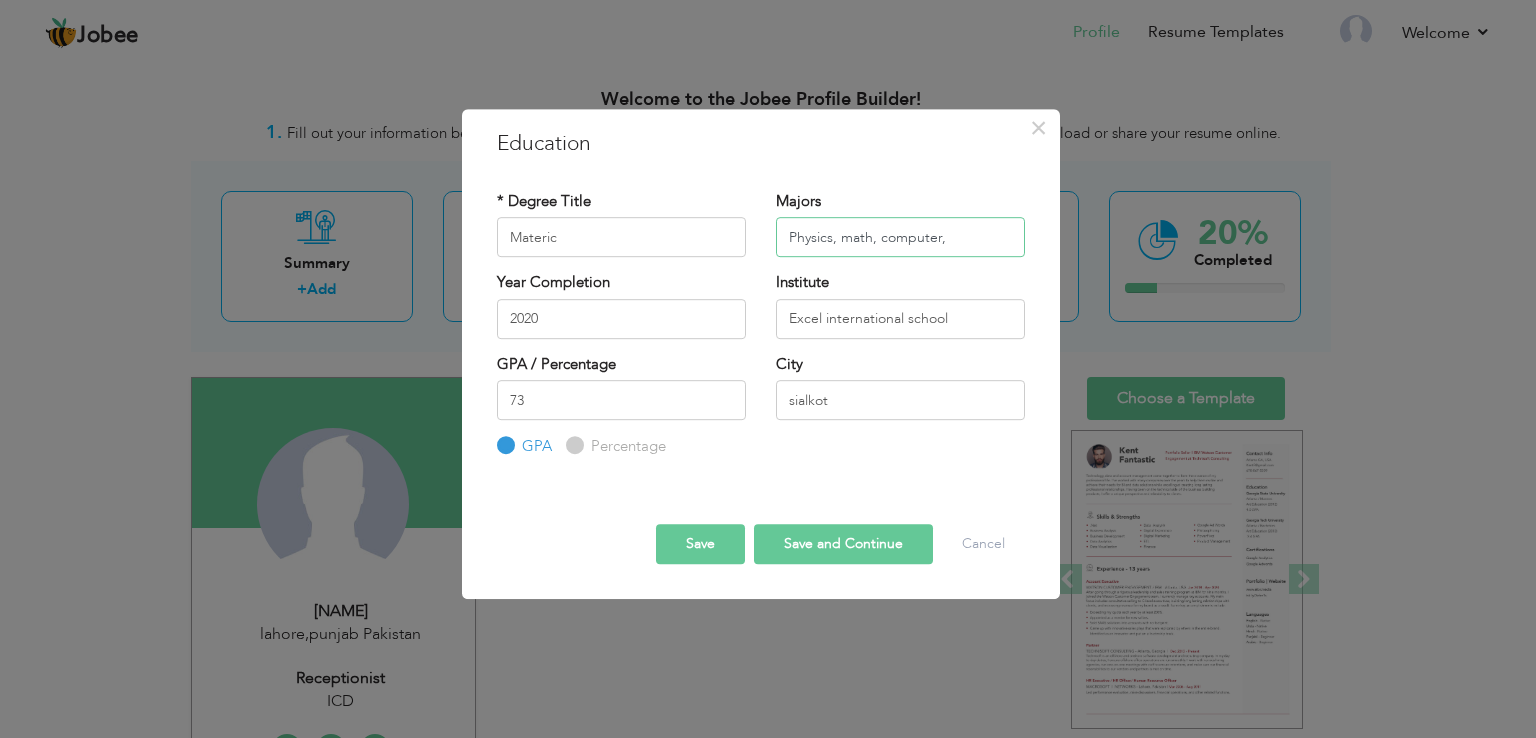 click on "Physics, math, computer," at bounding box center (900, 237) 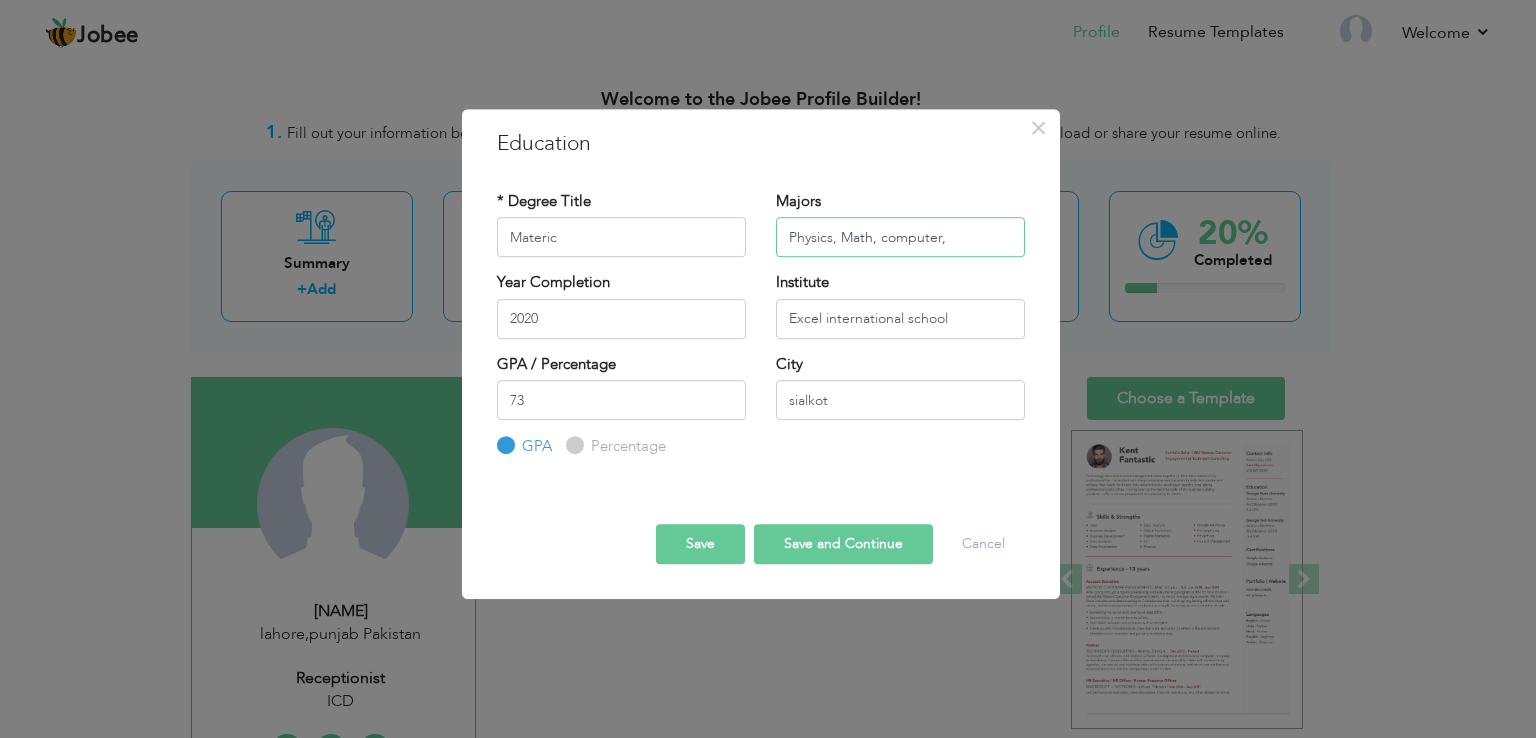 click on "Physics, Math, computer," at bounding box center (900, 237) 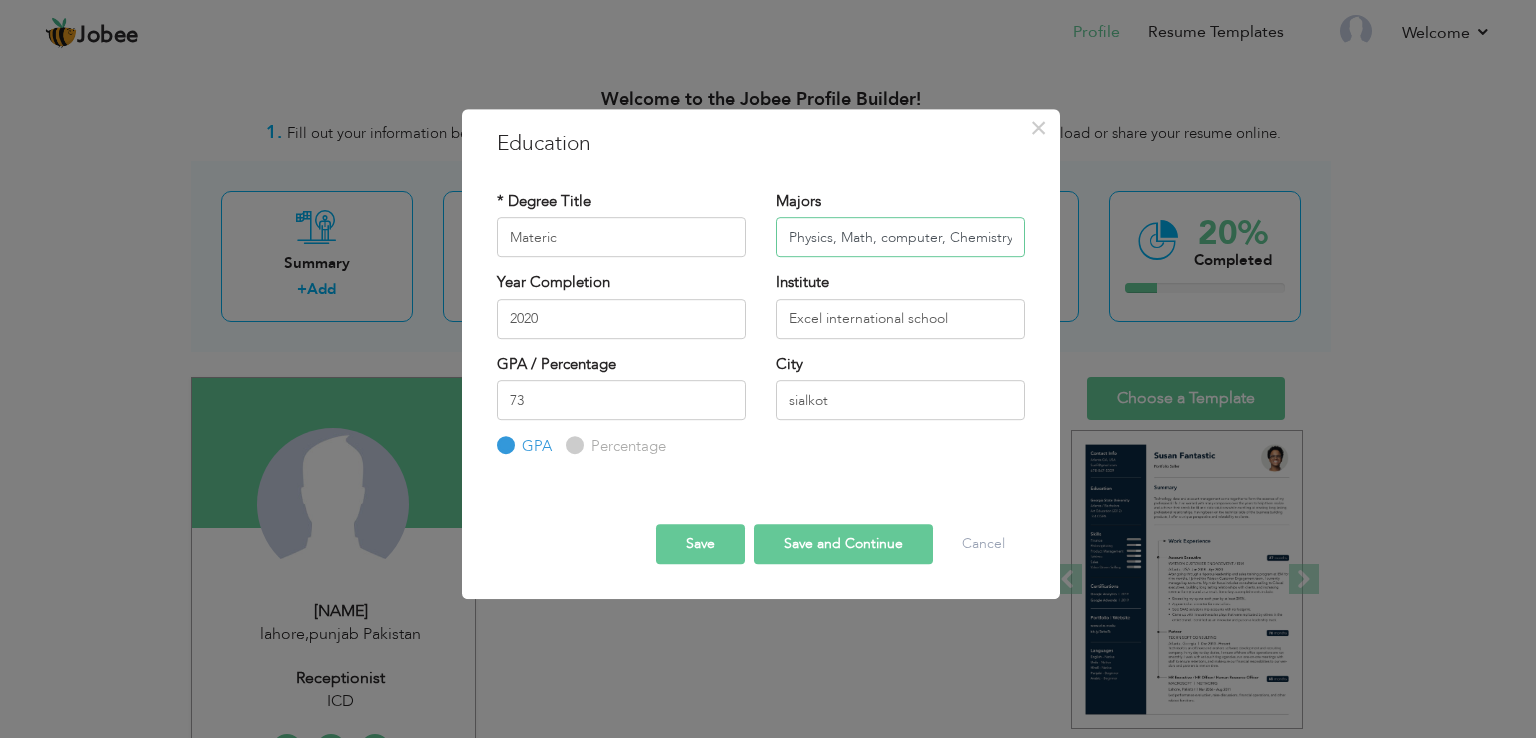 type on "Physics, Math, computer, Chemistry" 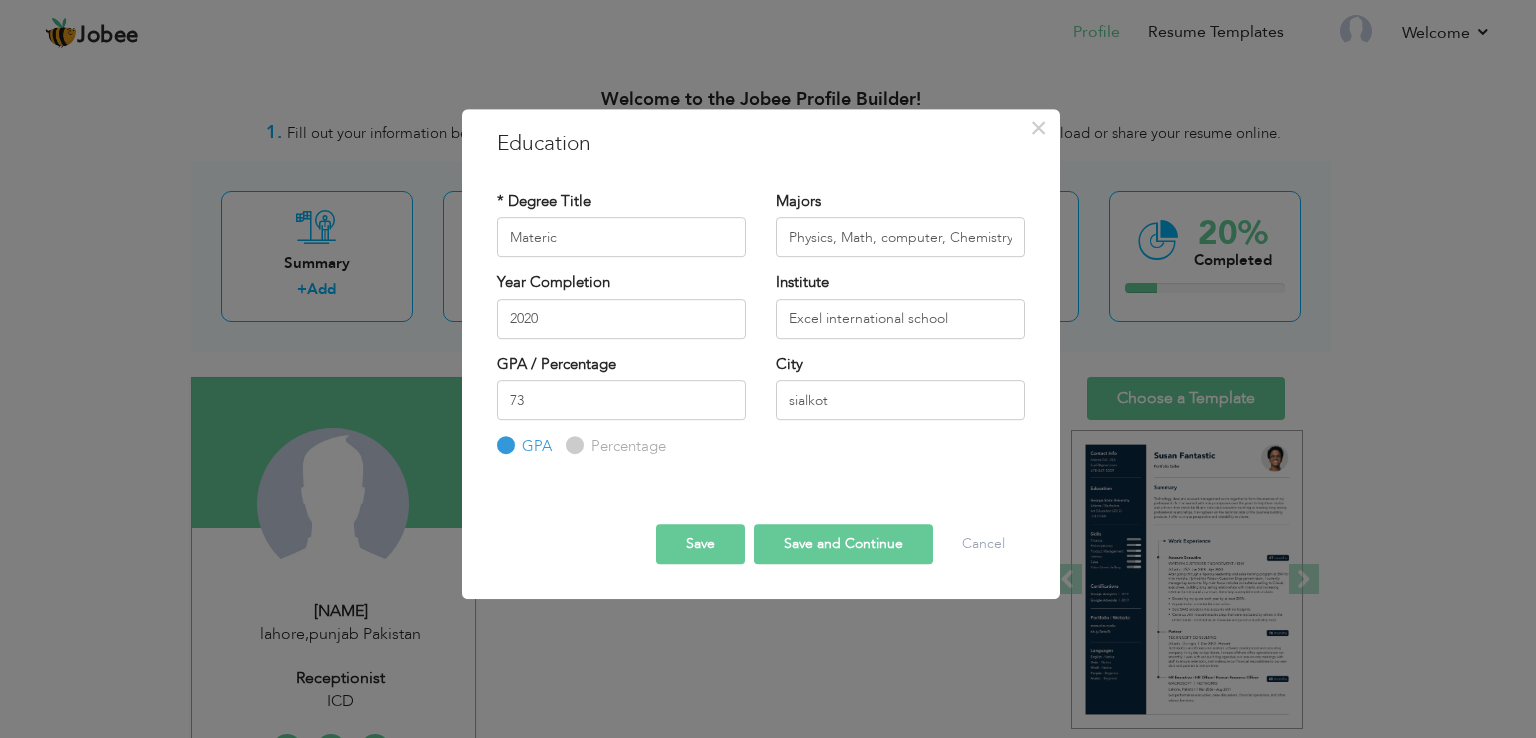 click on "Save and Continue" at bounding box center [843, 544] 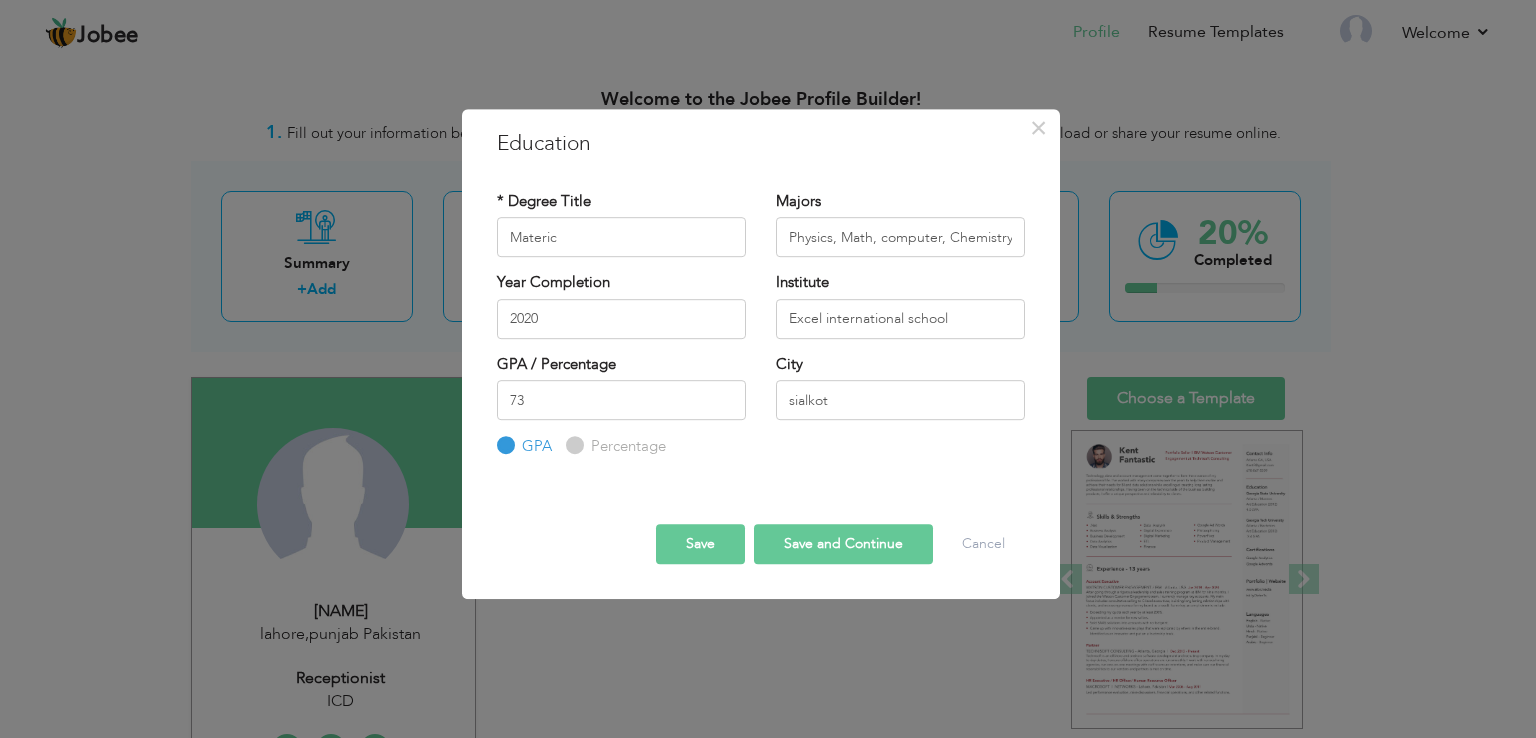 click on "Percentage" at bounding box center [572, 446] 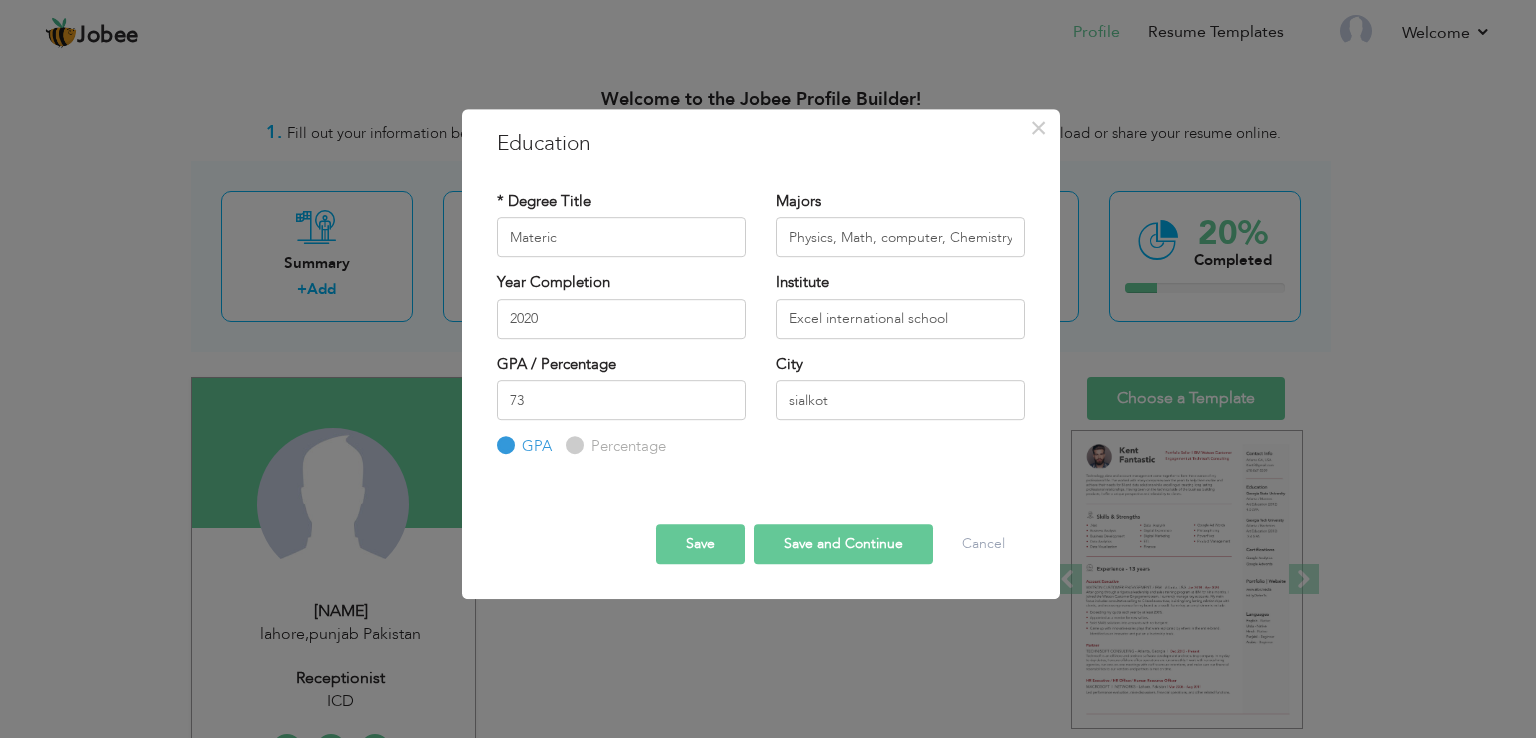 radio on "true" 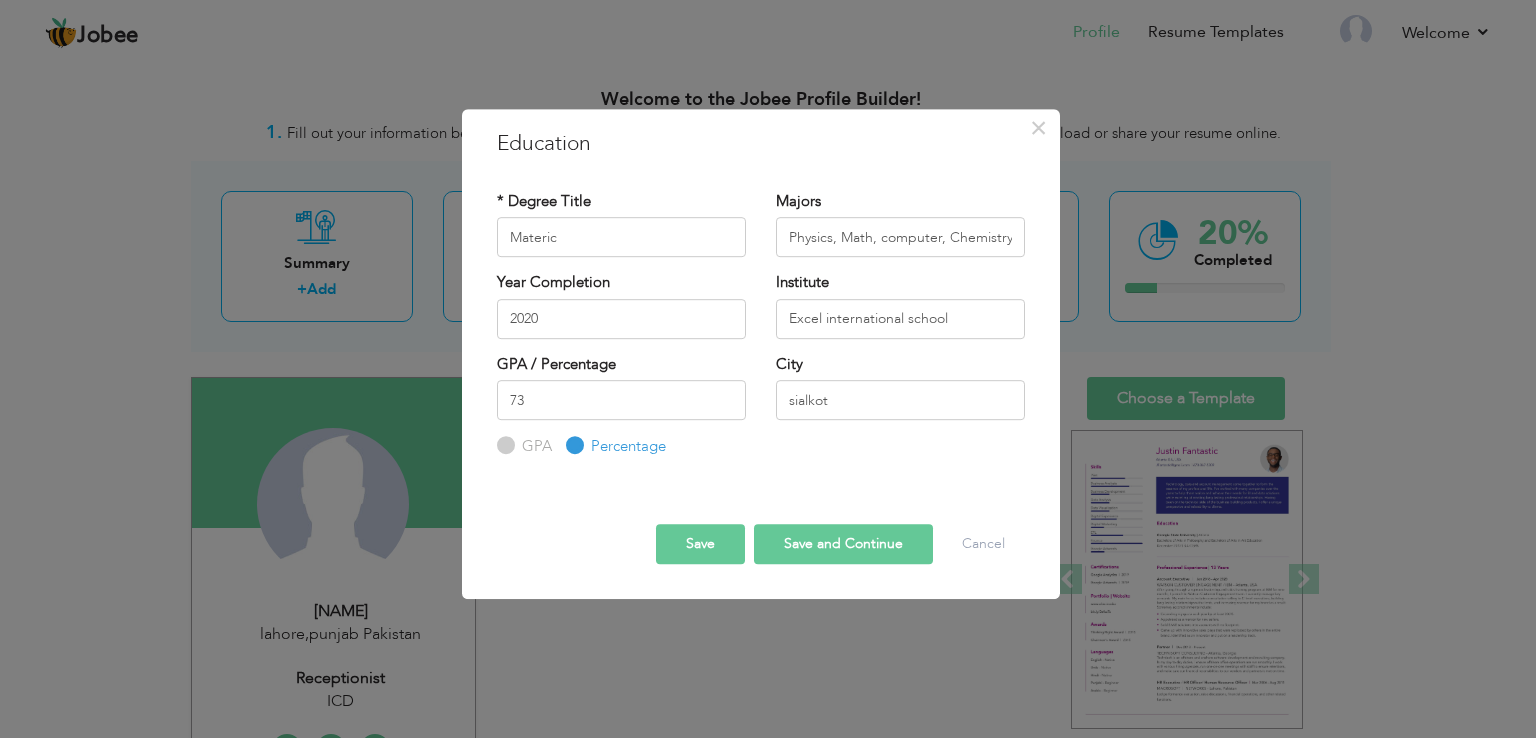 click on "Save and Continue" at bounding box center [843, 544] 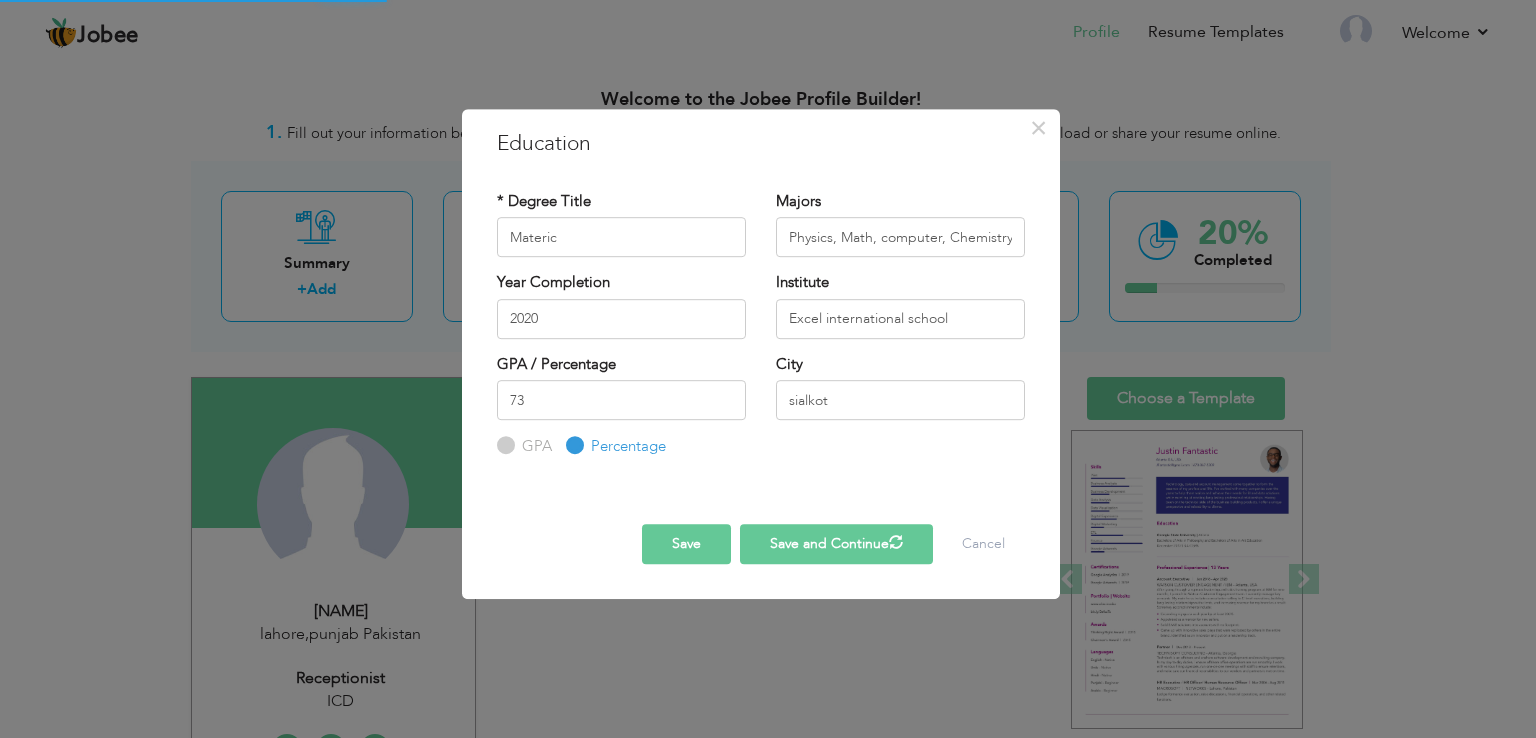 type 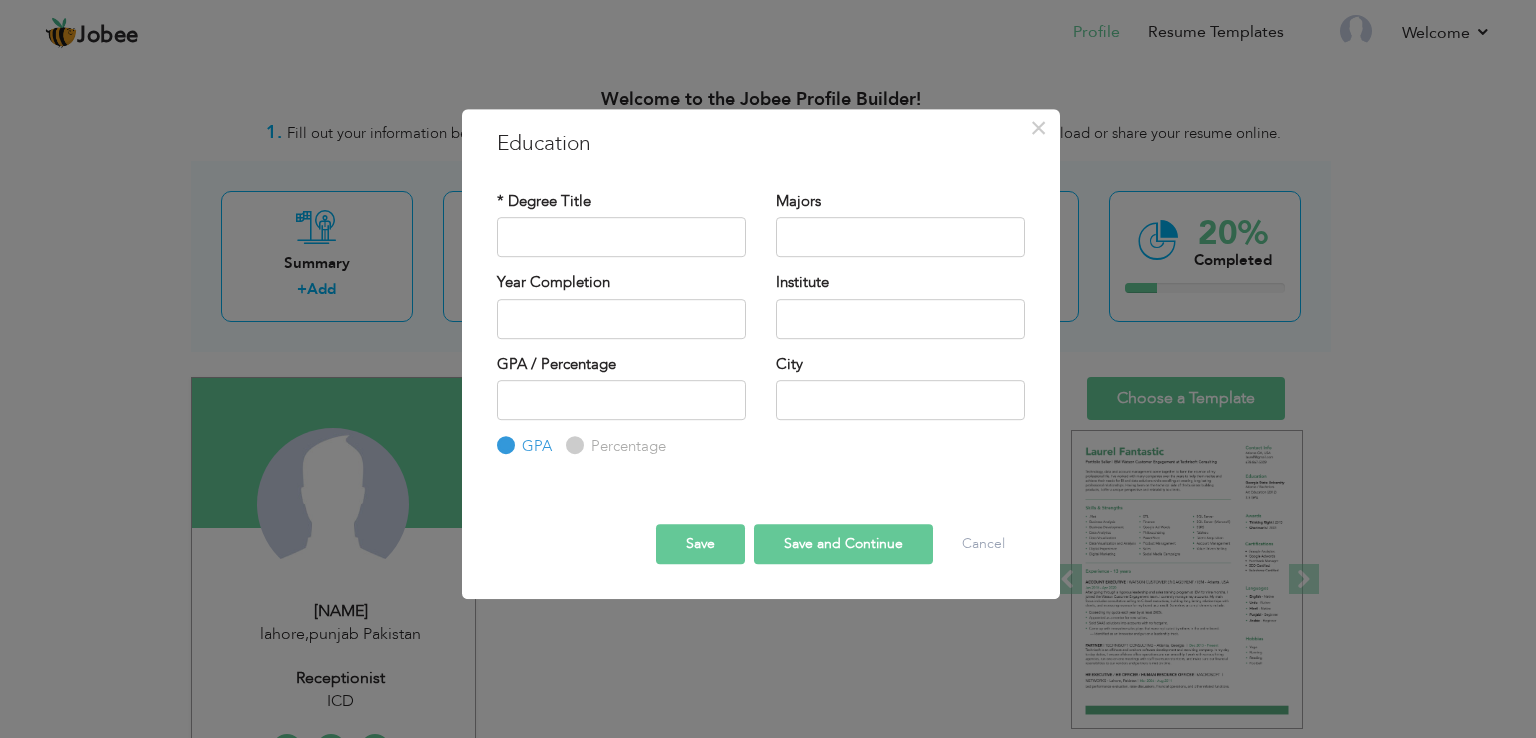 click on "×
Education
* Degree Title
Majors
Year Completion Institute GPA" at bounding box center [768, 369] 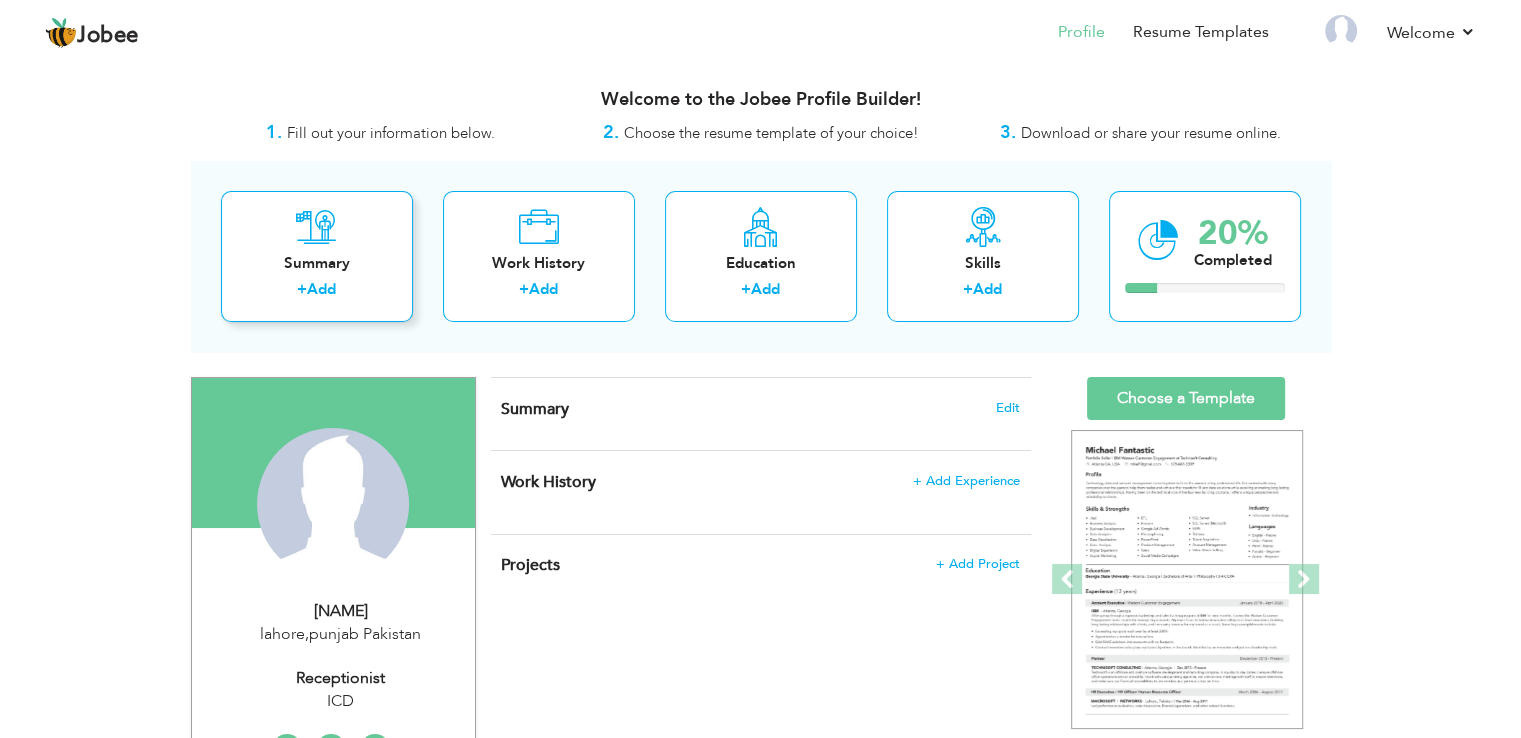 click on "+  Add" at bounding box center [317, 292] 